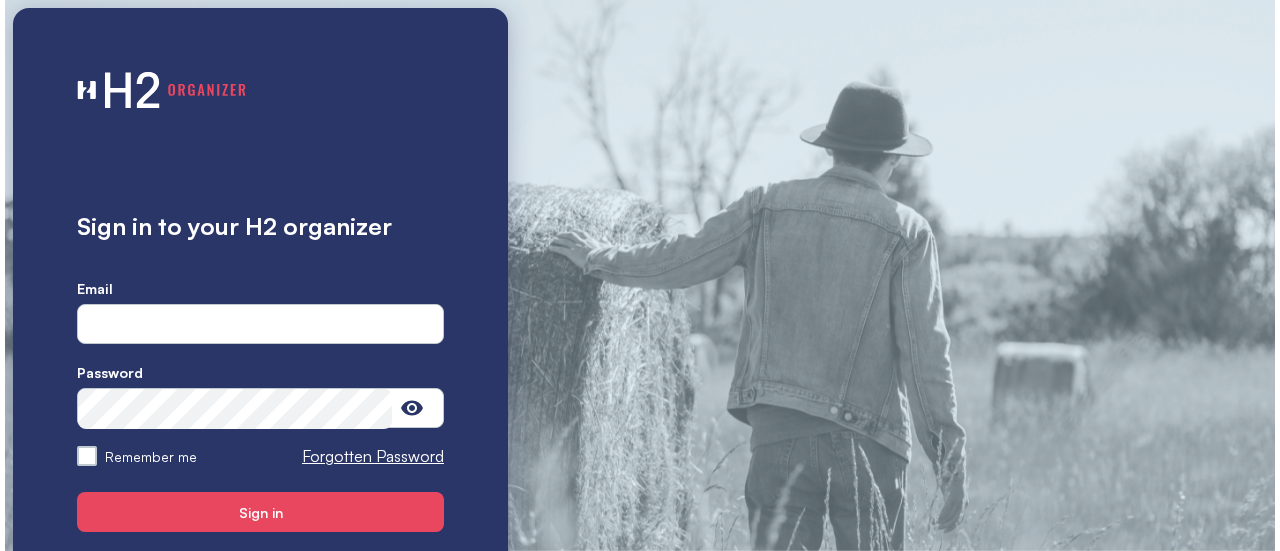 scroll, scrollTop: 0, scrollLeft: 0, axis: both 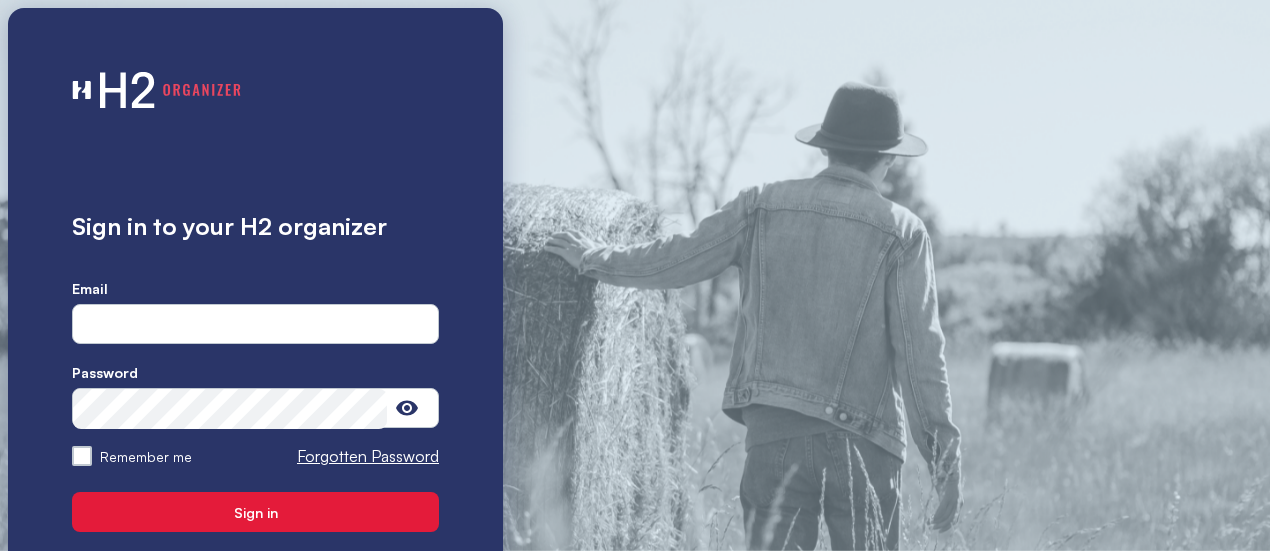 type on "**********" 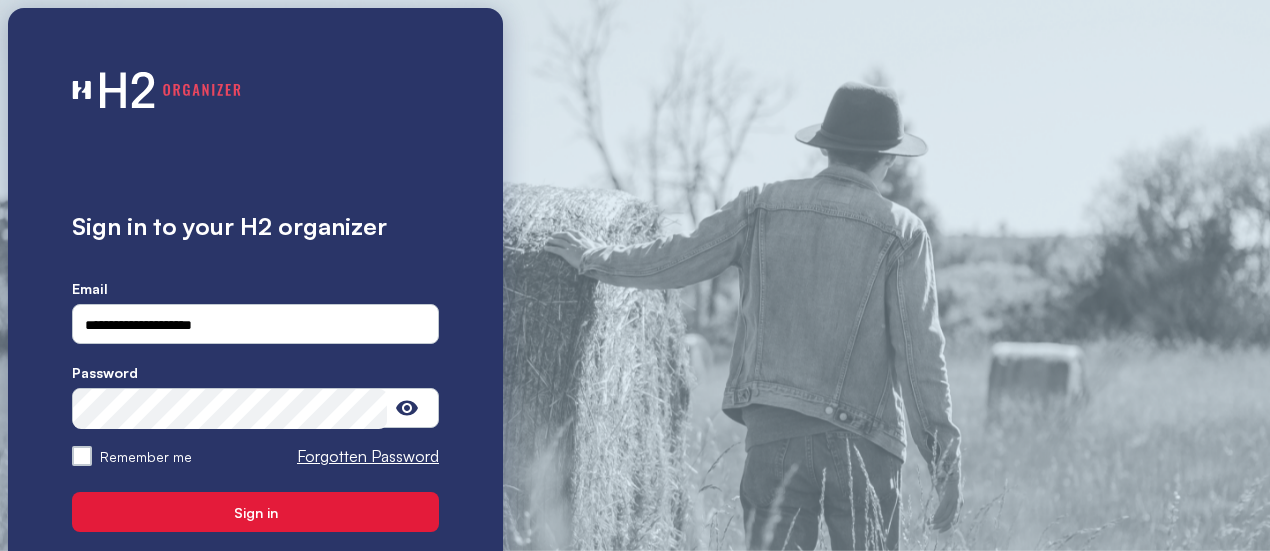 click on "Sign in" at bounding box center [255, 512] 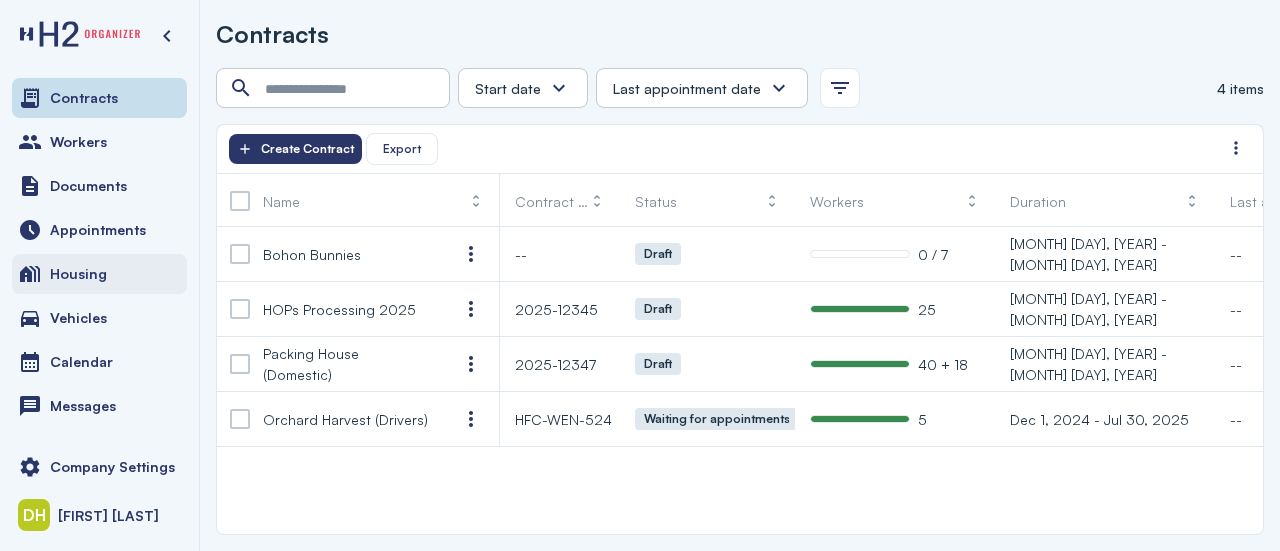 click on "Housing" at bounding box center [99, 274] 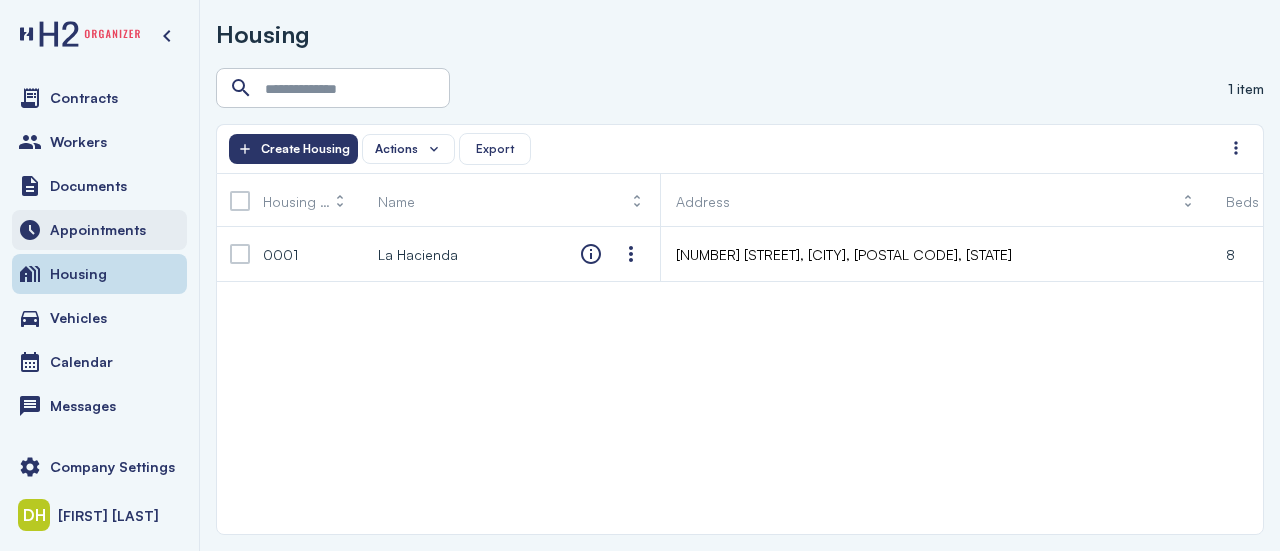 click on "Appointments" at bounding box center (99, 230) 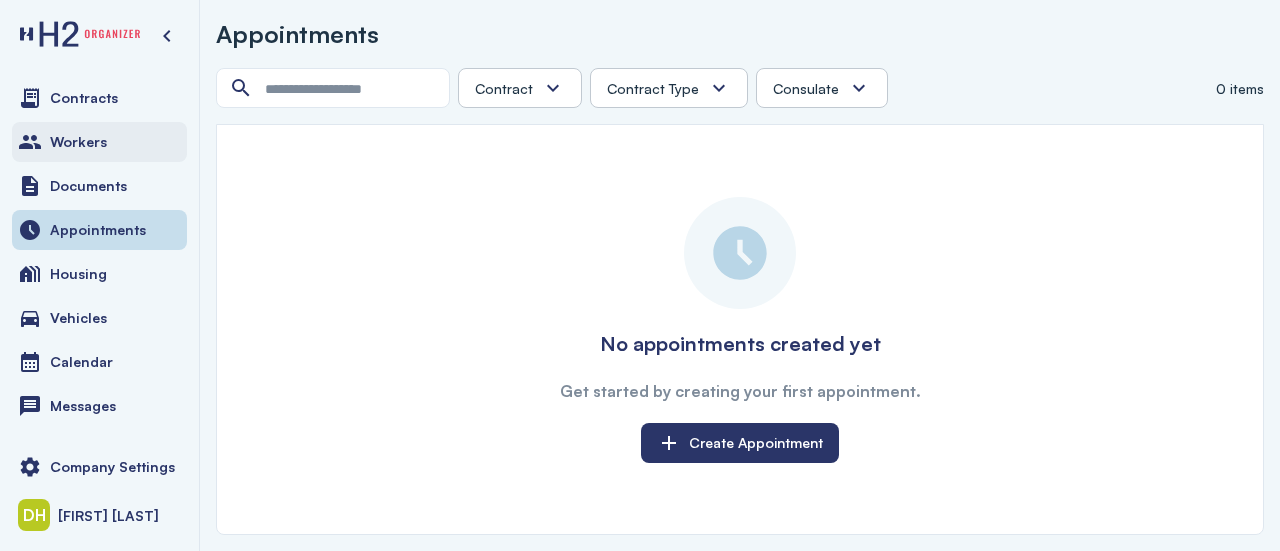 click on "Workers" at bounding box center (78, 142) 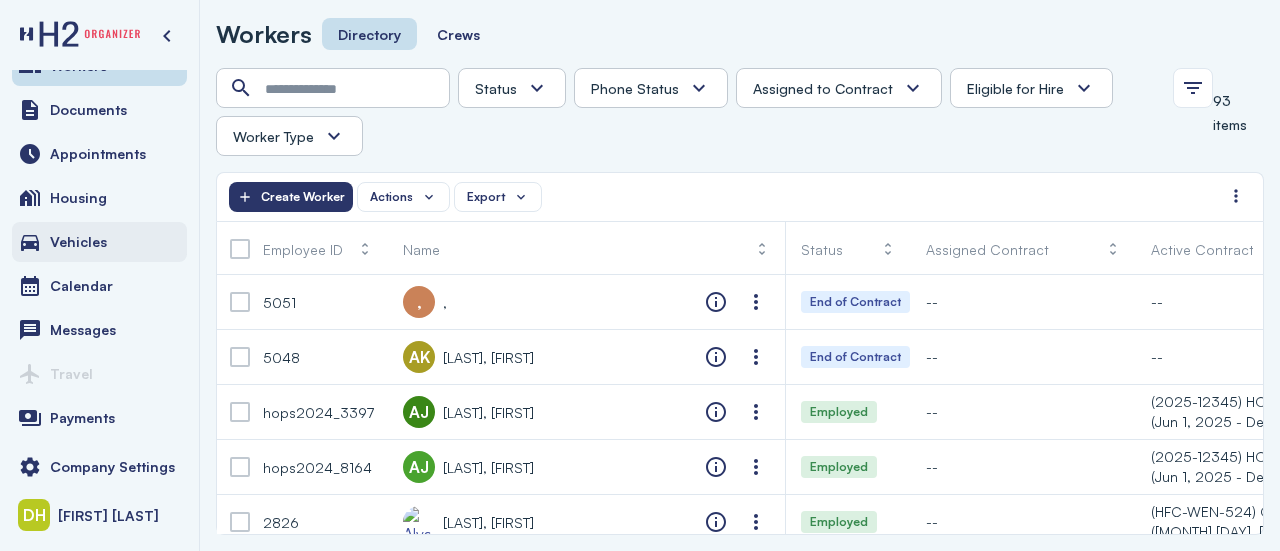 scroll, scrollTop: 0, scrollLeft: 0, axis: both 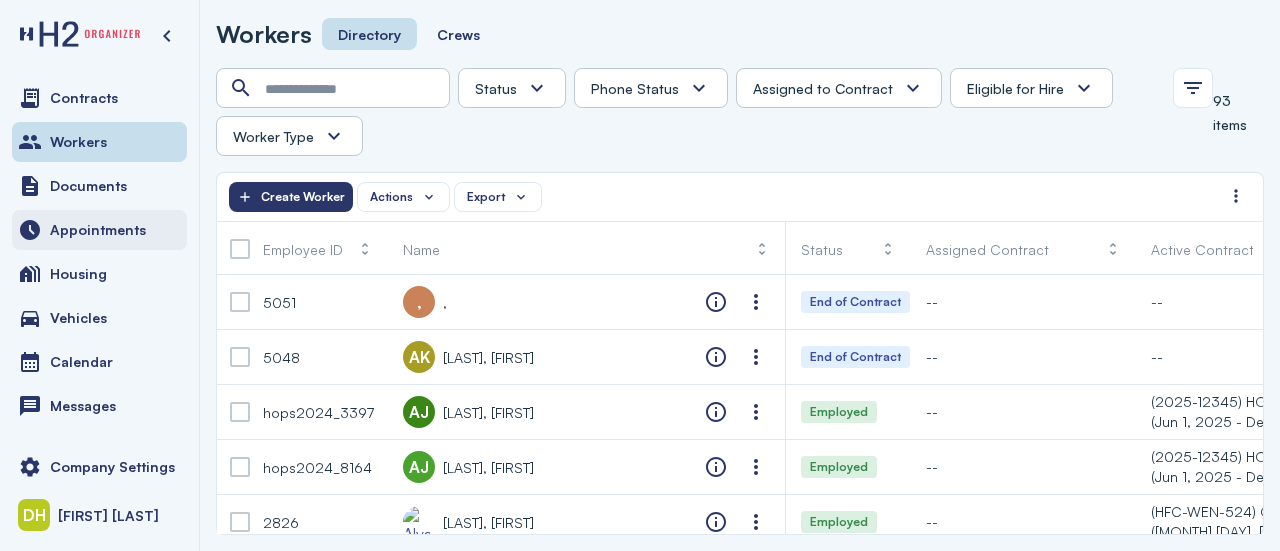 click on "Appointments" at bounding box center (98, 230) 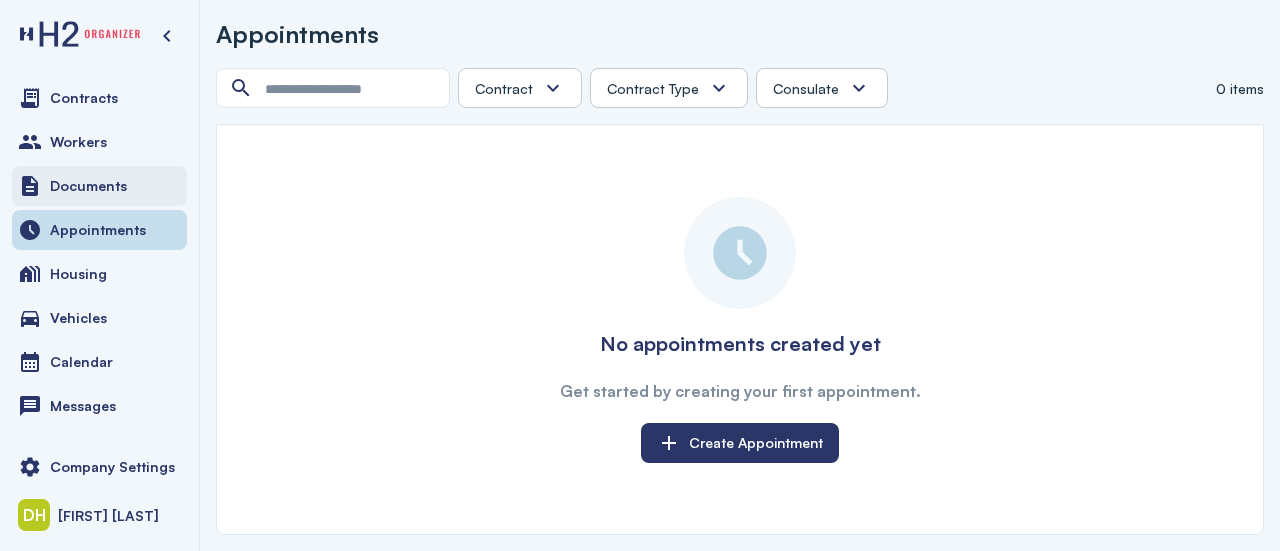 click on "Documents" at bounding box center (88, 186) 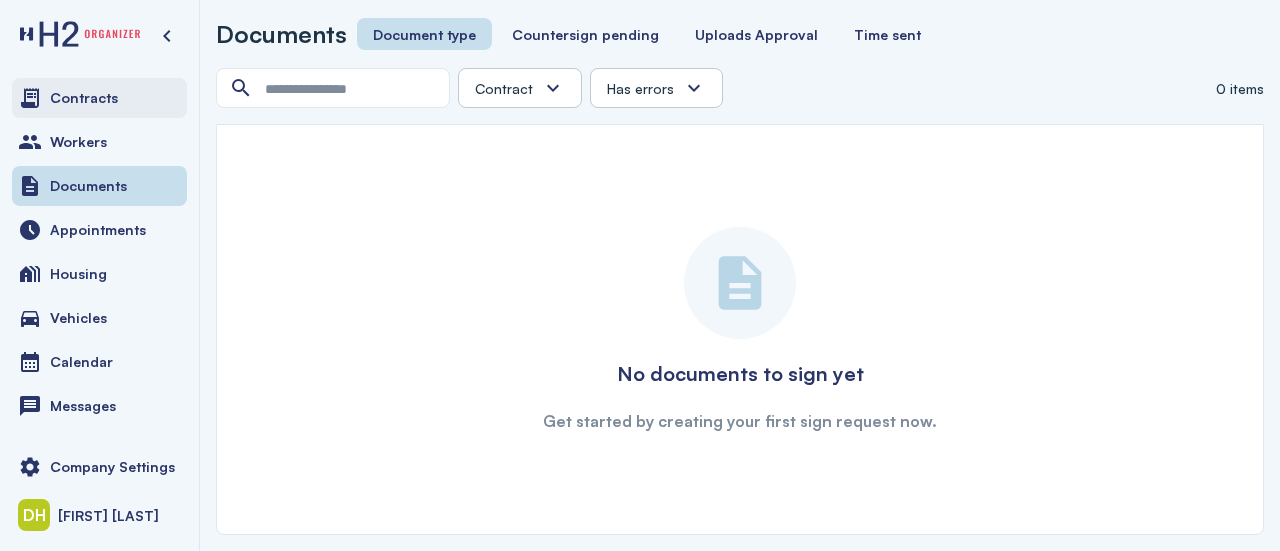 click on "Contracts" at bounding box center [84, 98] 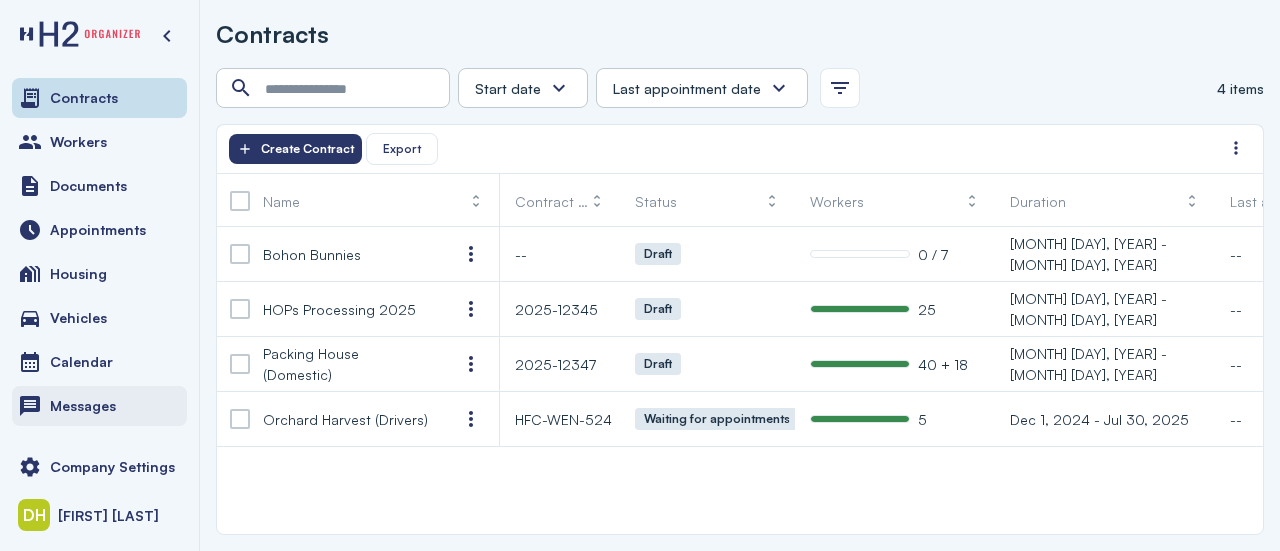 click on "Messages" at bounding box center (99, 406) 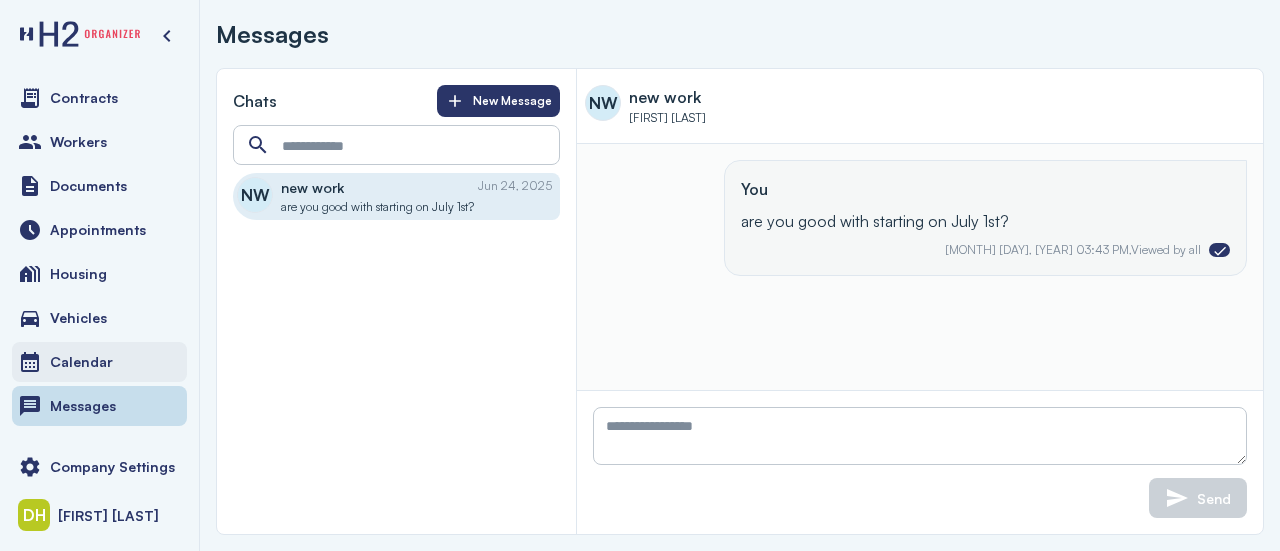 click on "Calendar" at bounding box center (99, 362) 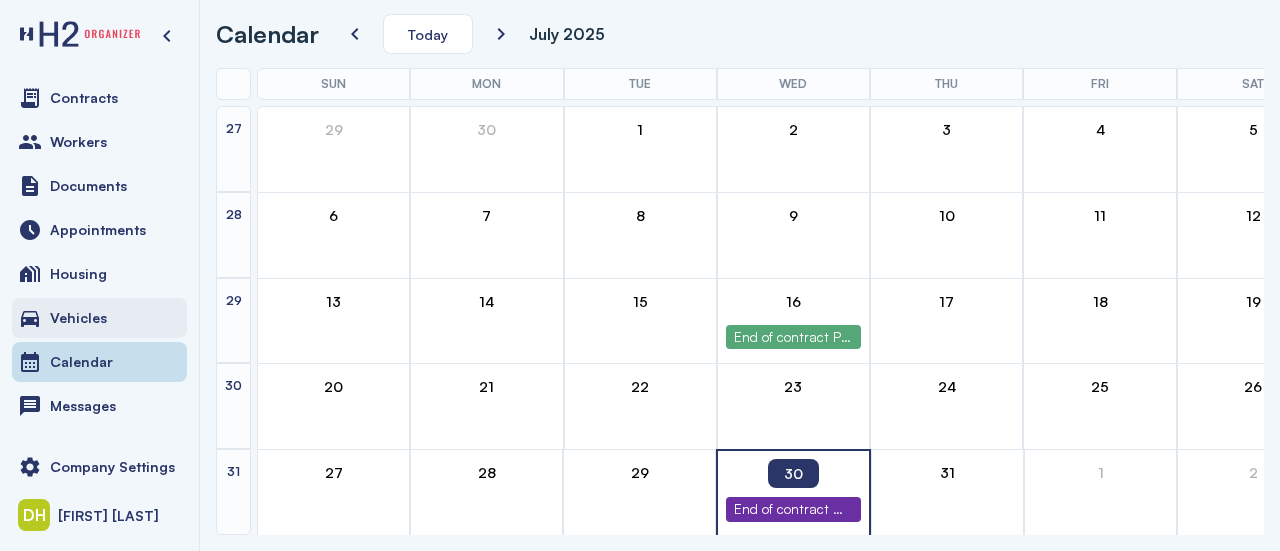 click on "Vehicles" at bounding box center [78, 318] 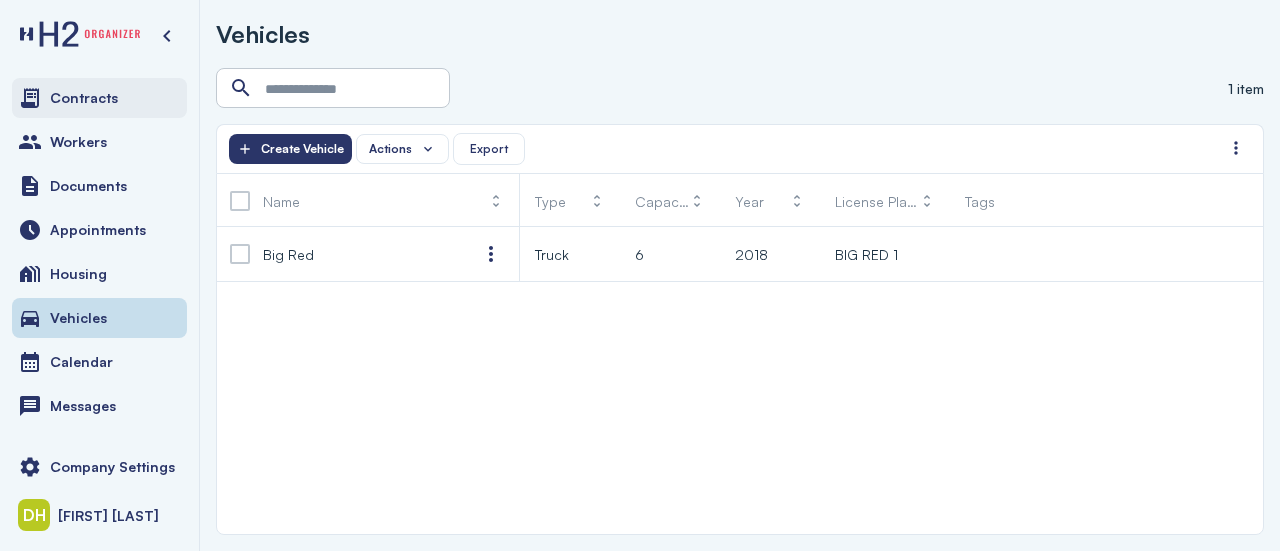 click on "Contracts" at bounding box center (99, 98) 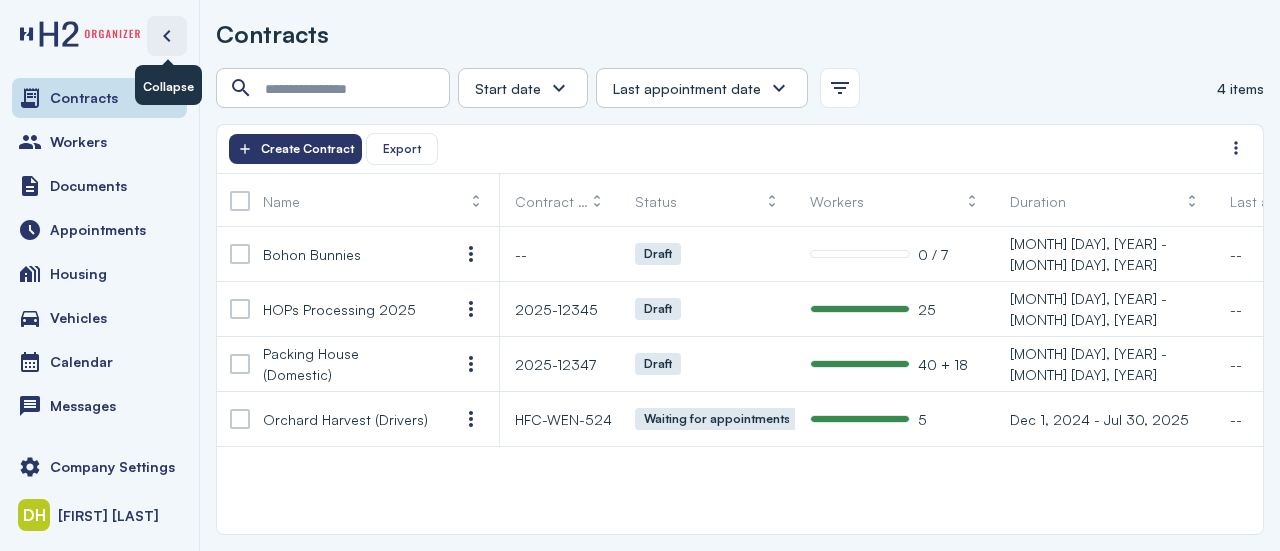 click at bounding box center [167, 36] 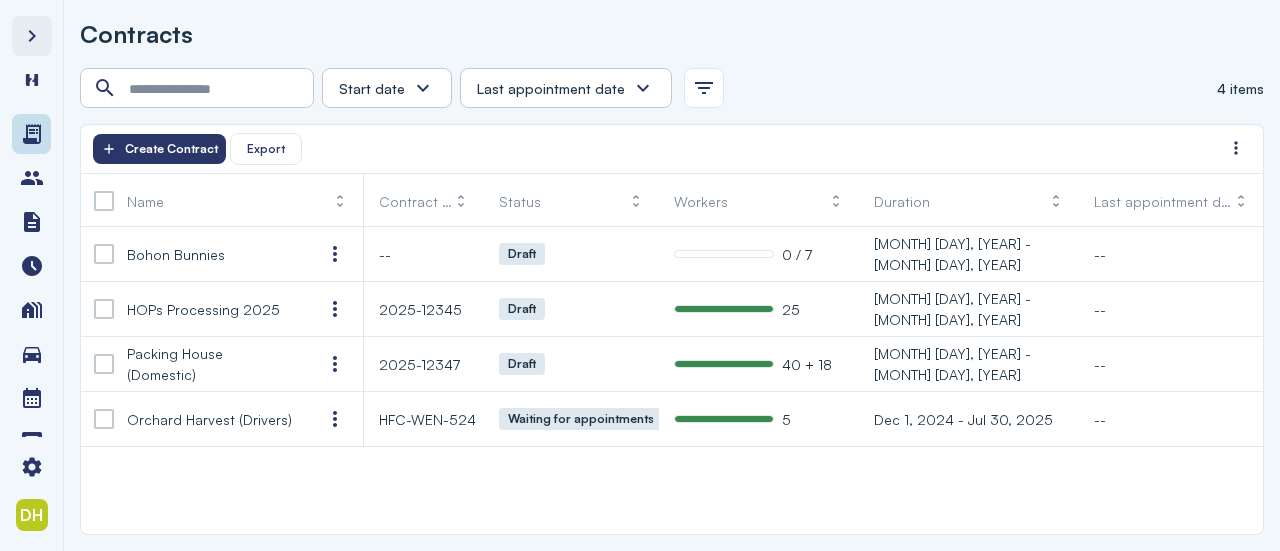 click at bounding box center [32, 36] 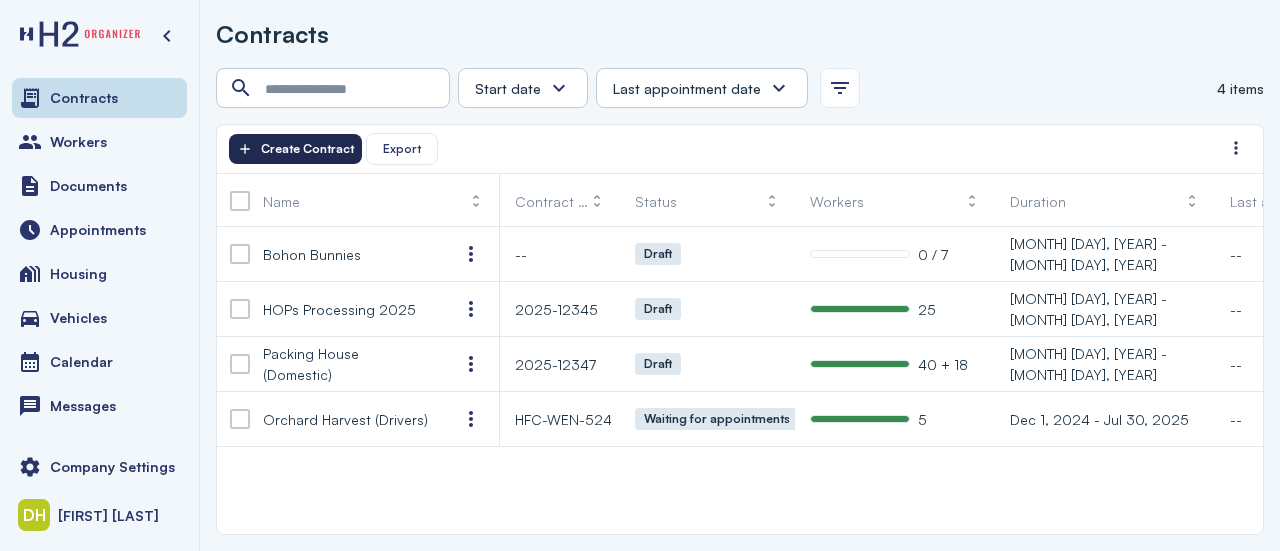 click on "Create Contract" 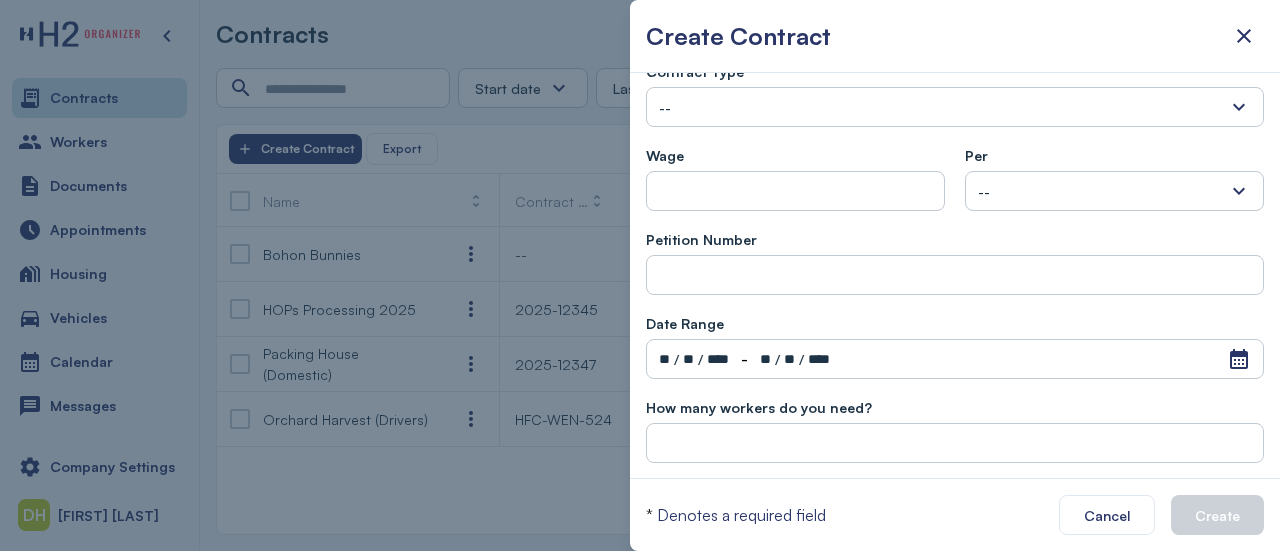 scroll, scrollTop: 0, scrollLeft: 0, axis: both 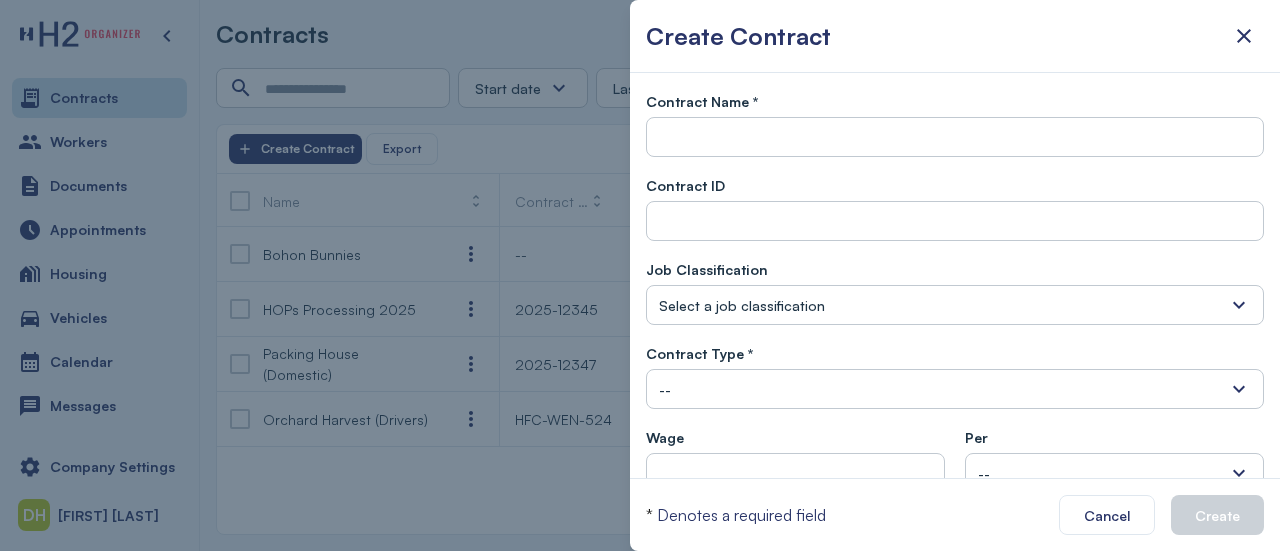click at bounding box center [1244, 36] 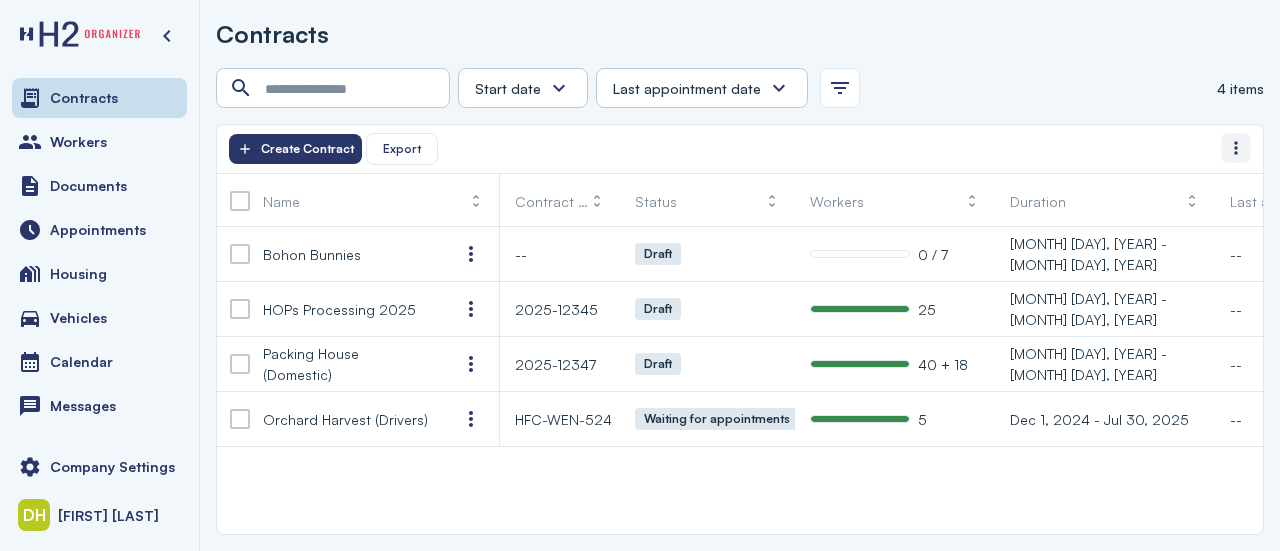 click at bounding box center [1236, 148] 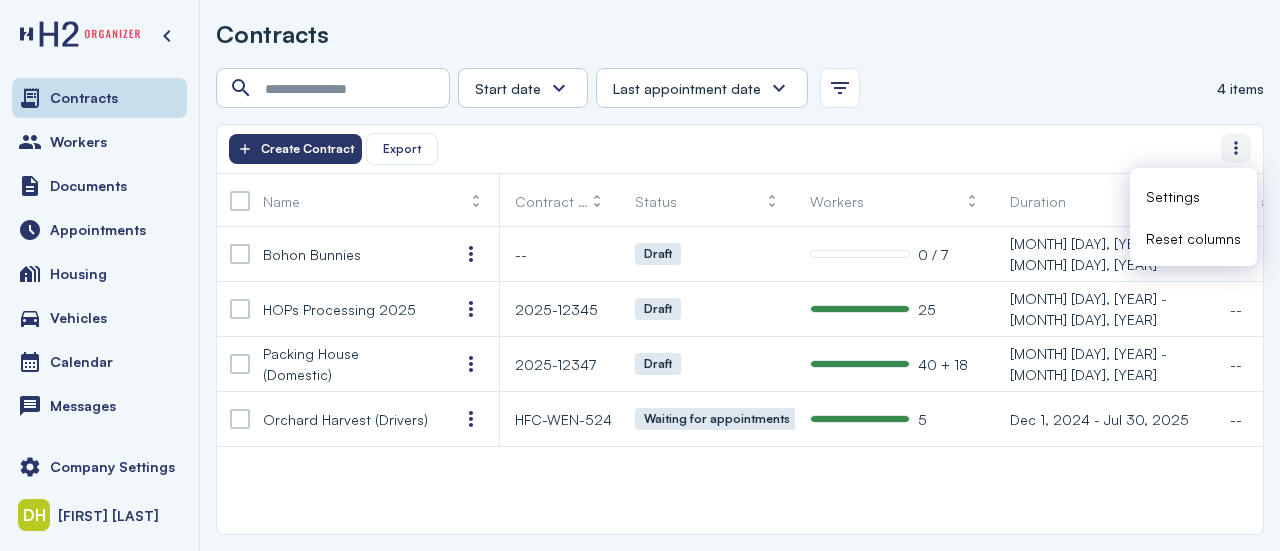 click at bounding box center [1236, 148] 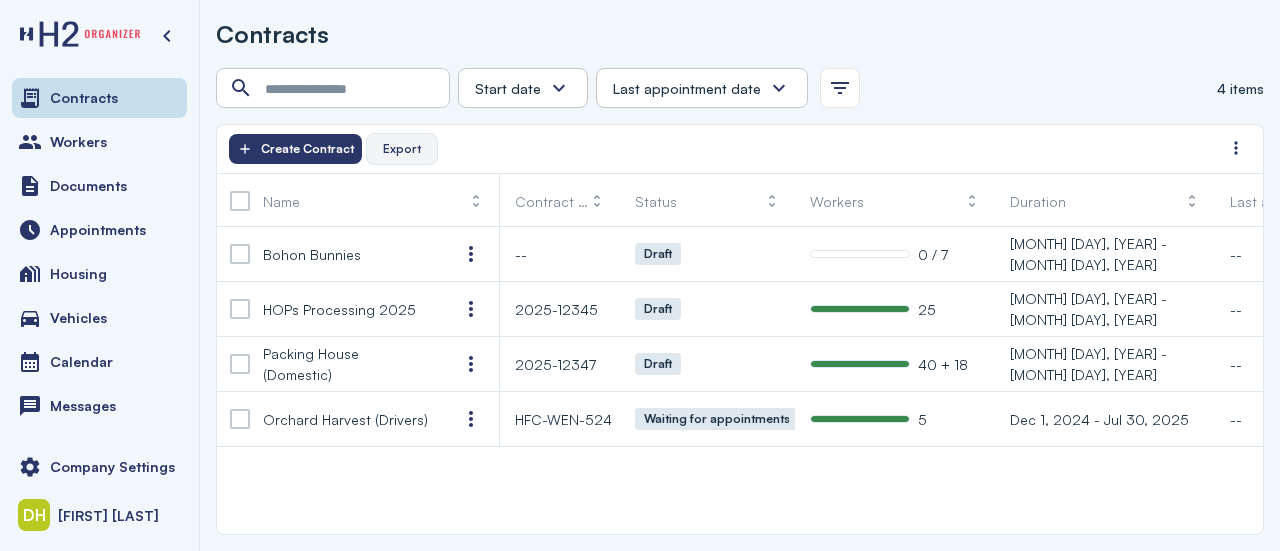 click on "Export" 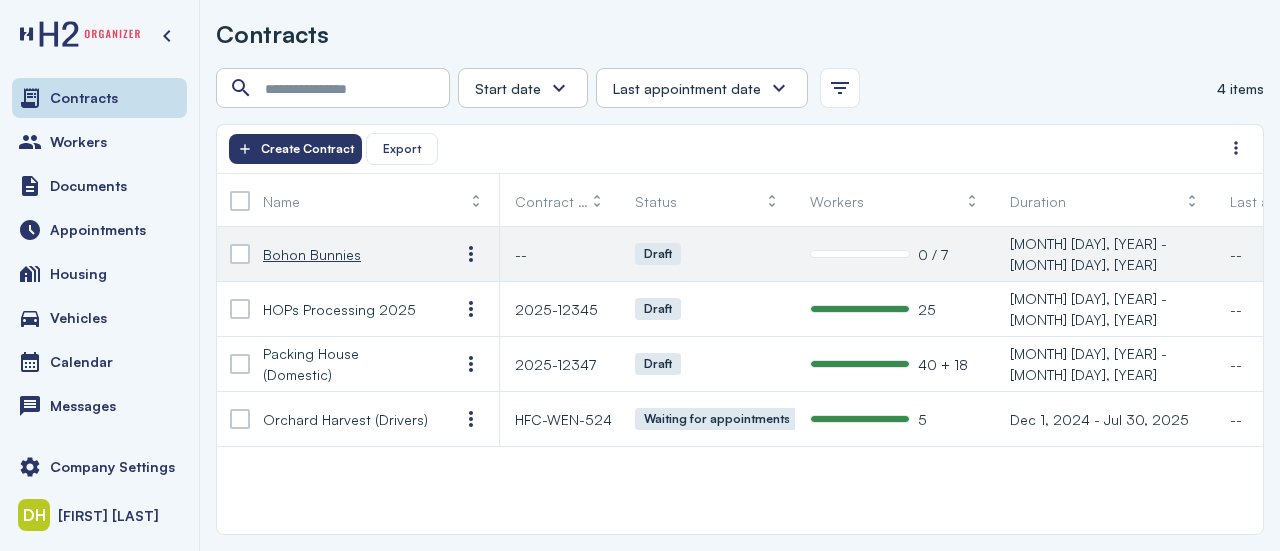 click on "Bohon Bunnies" at bounding box center (312, 254) 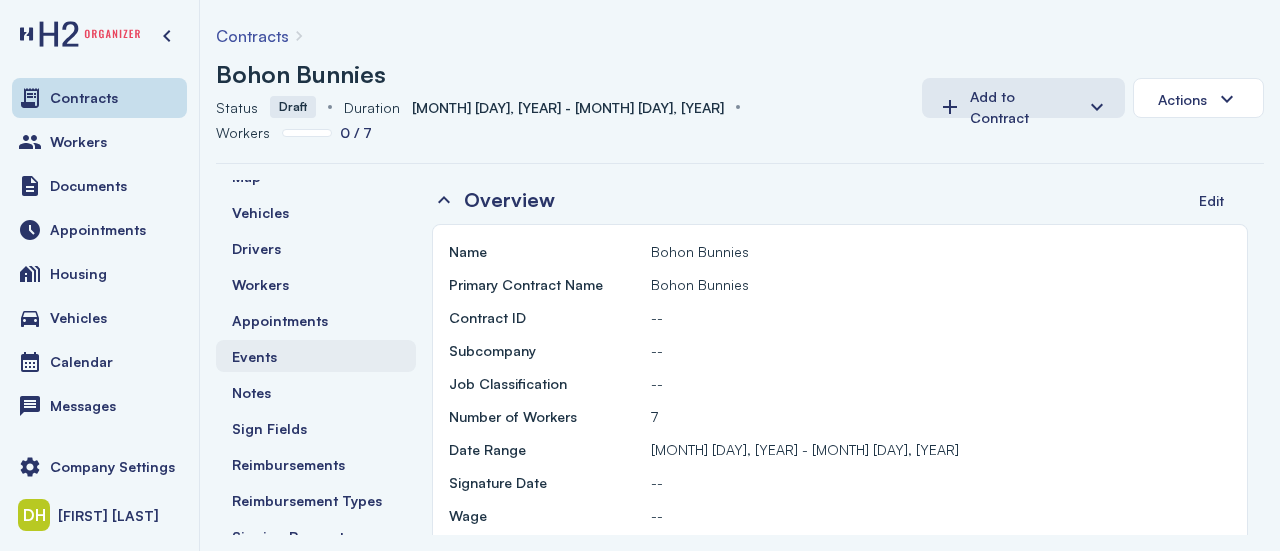 scroll, scrollTop: 0, scrollLeft: 0, axis: both 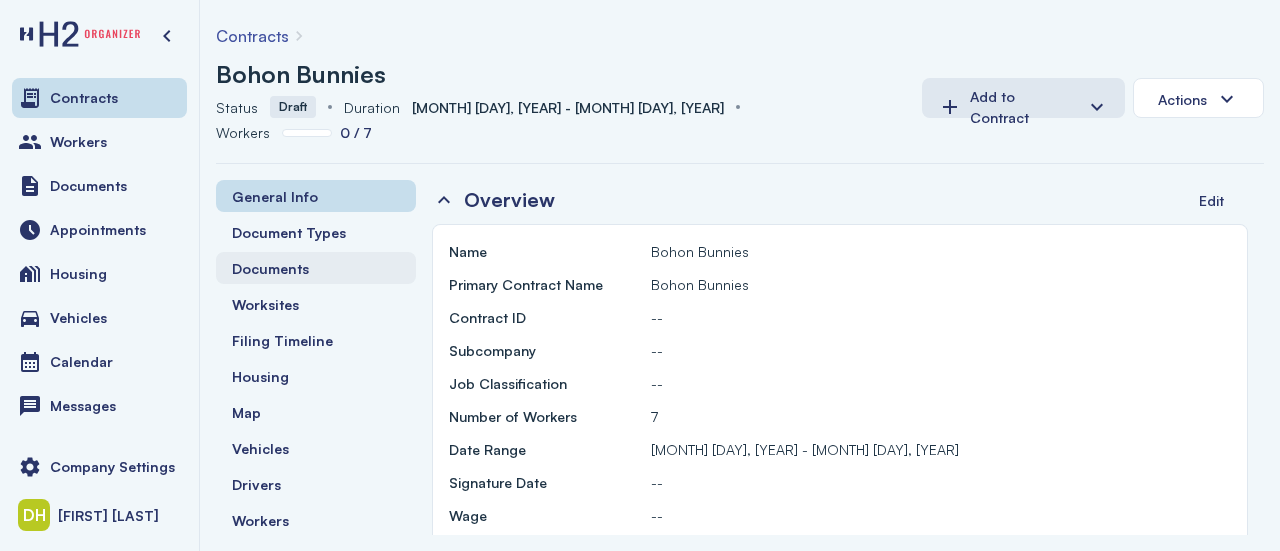 click on "Documents" at bounding box center [316, 268] 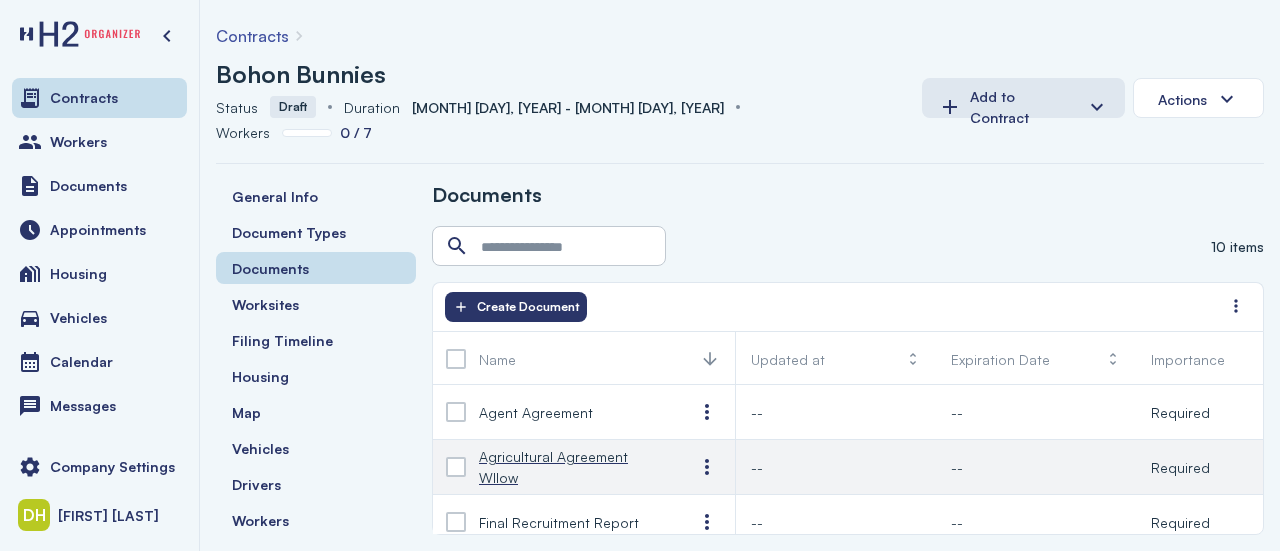 scroll, scrollTop: 374, scrollLeft: 0, axis: vertical 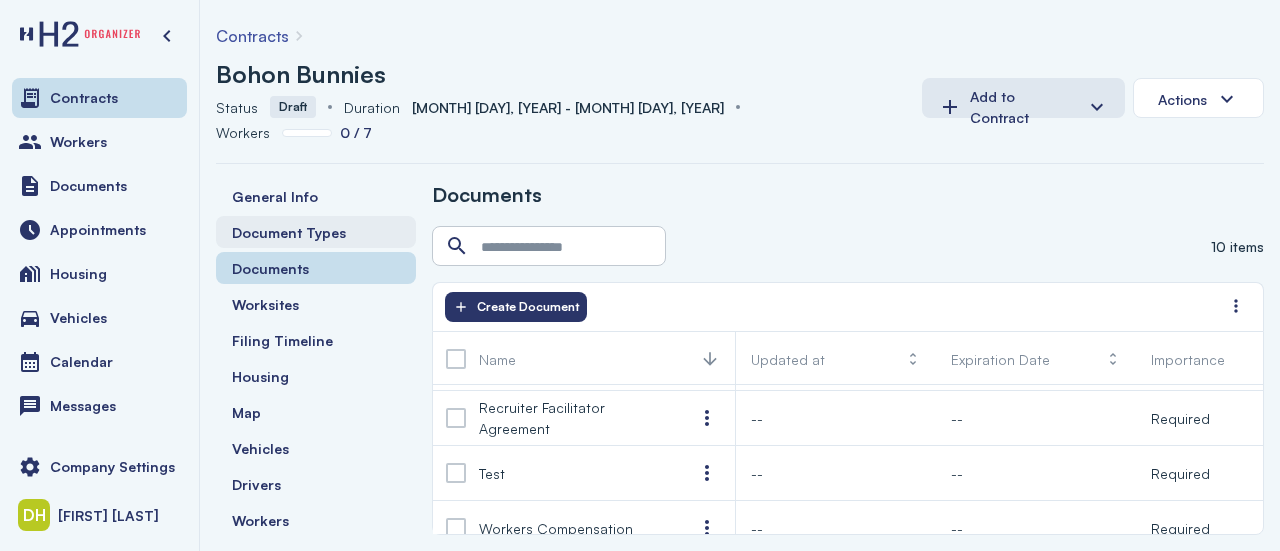 click on "Document Types" at bounding box center (289, 232) 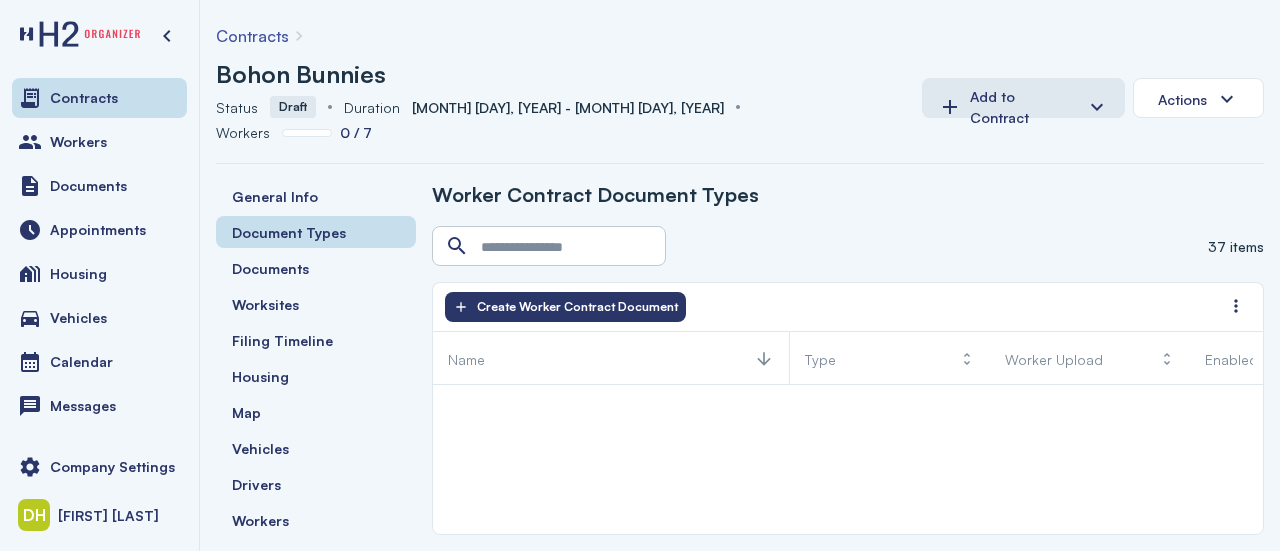 scroll, scrollTop: 0, scrollLeft: 0, axis: both 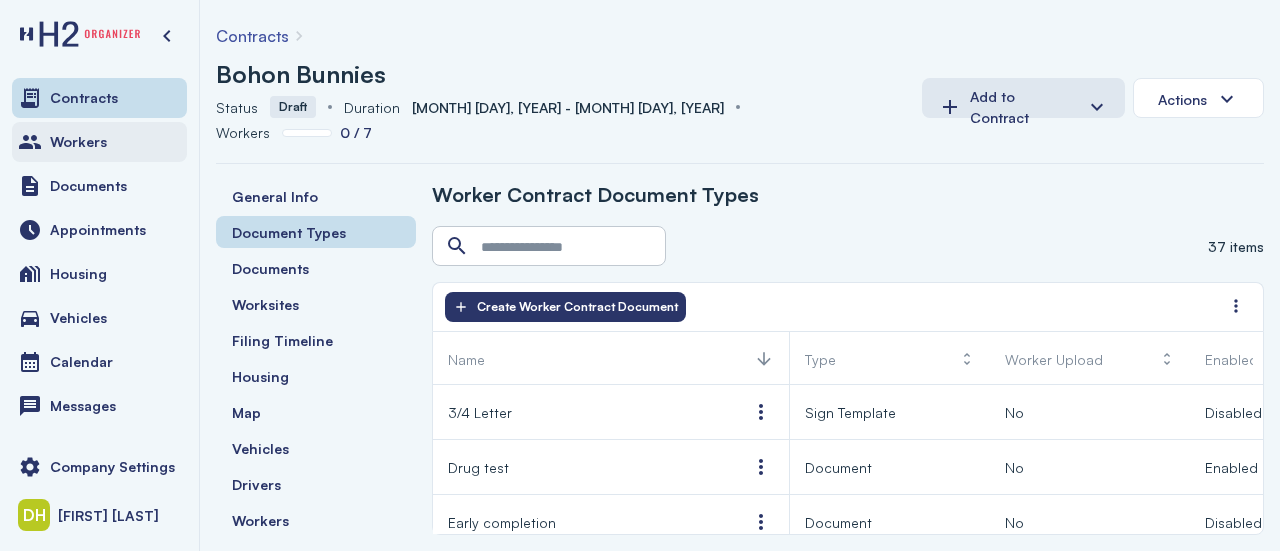 click on "Workers" at bounding box center [99, 142] 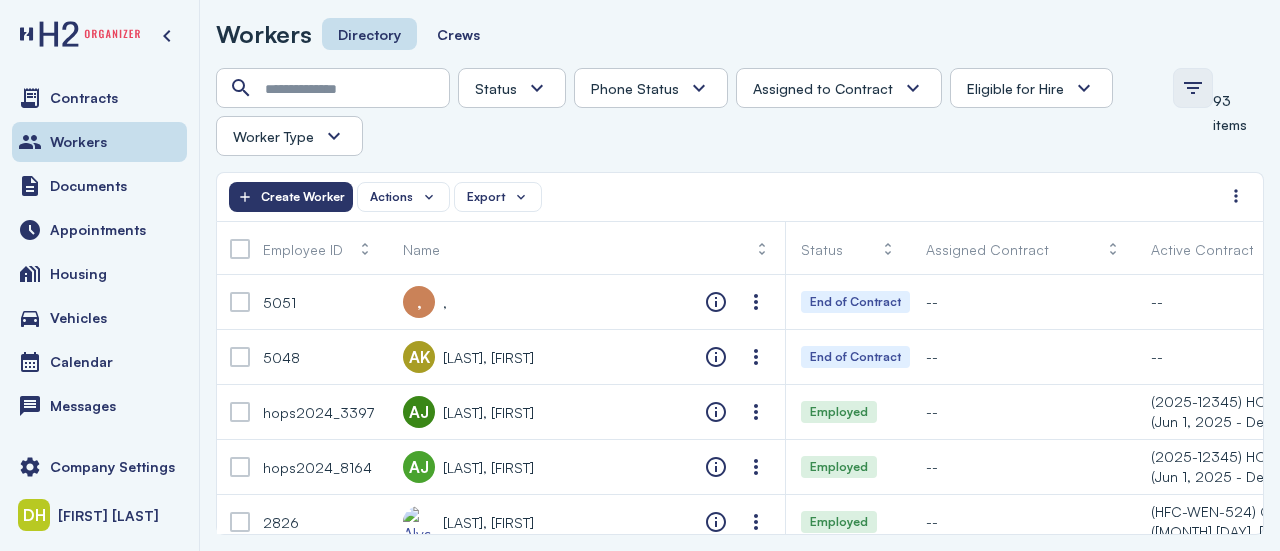 click at bounding box center (1193, 88) 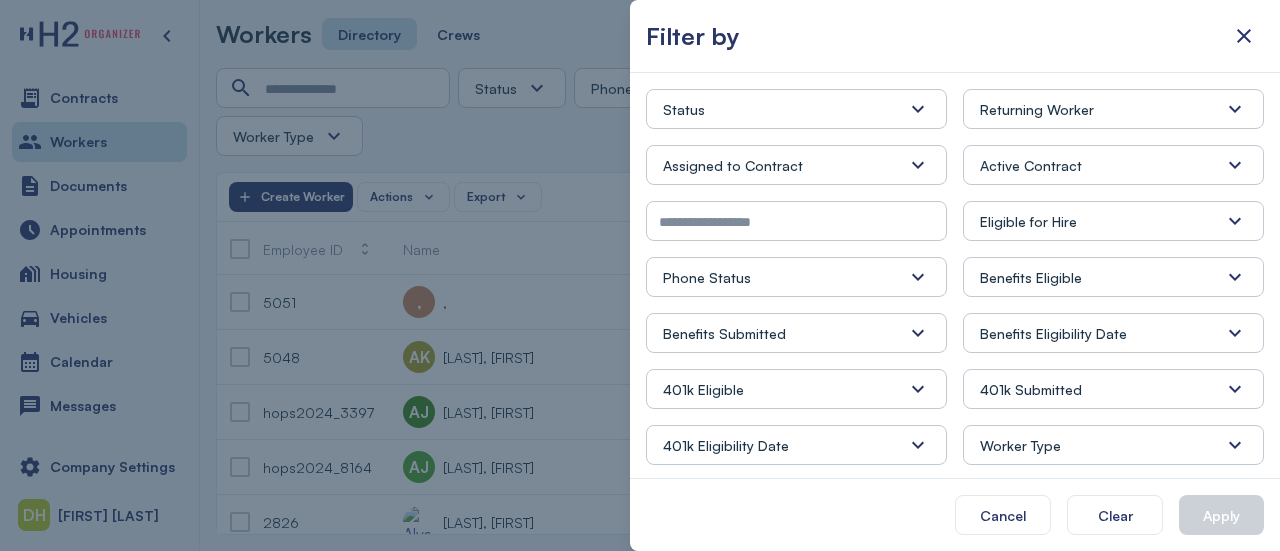 click at bounding box center (640, 275) 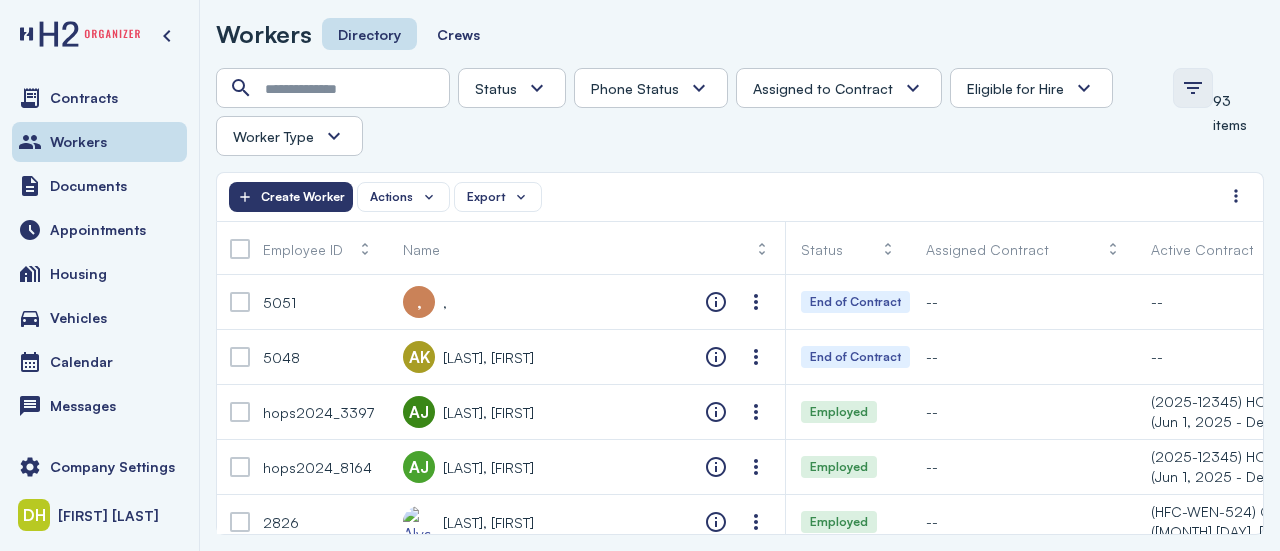 click at bounding box center [1193, 88] 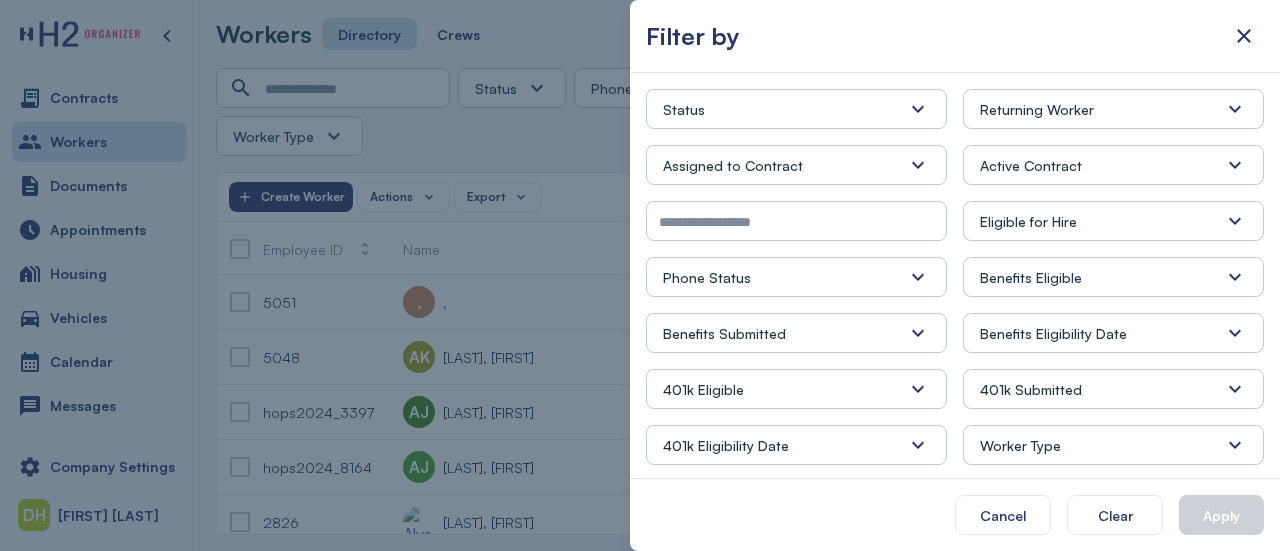 click on "401k Submitted" at bounding box center [1113, 389] 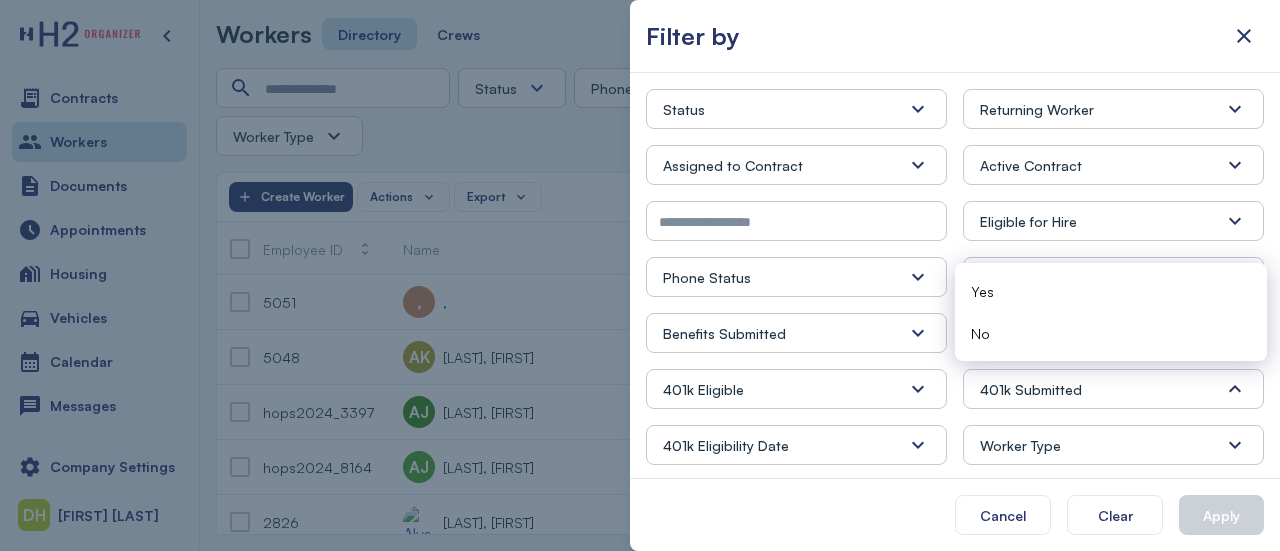 click on "401k Submitted" at bounding box center (1113, 389) 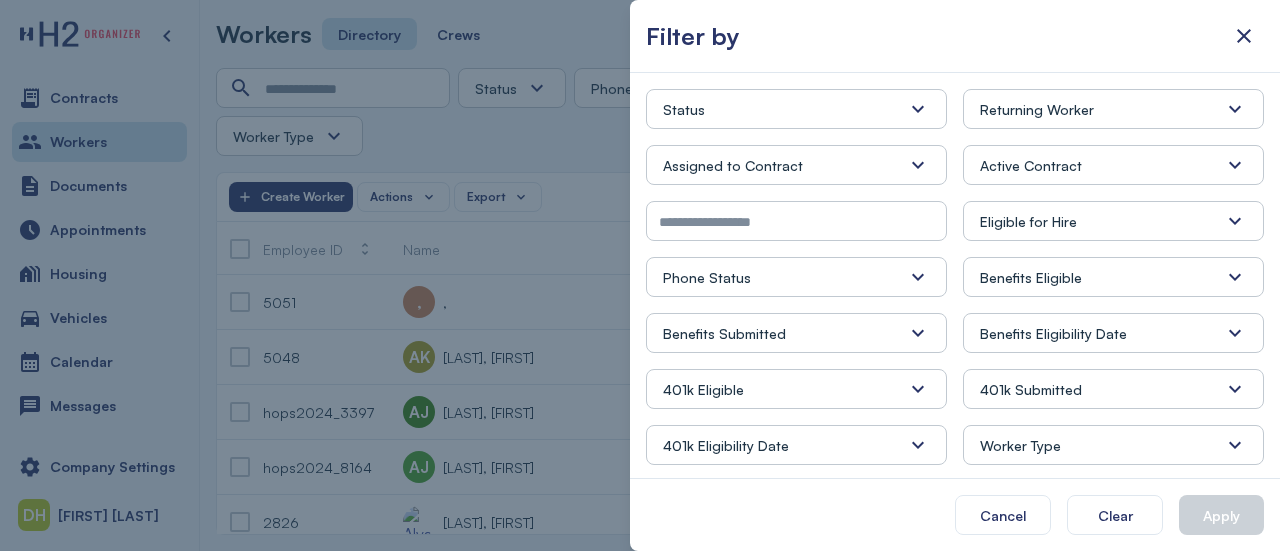 click at bounding box center (640, 275) 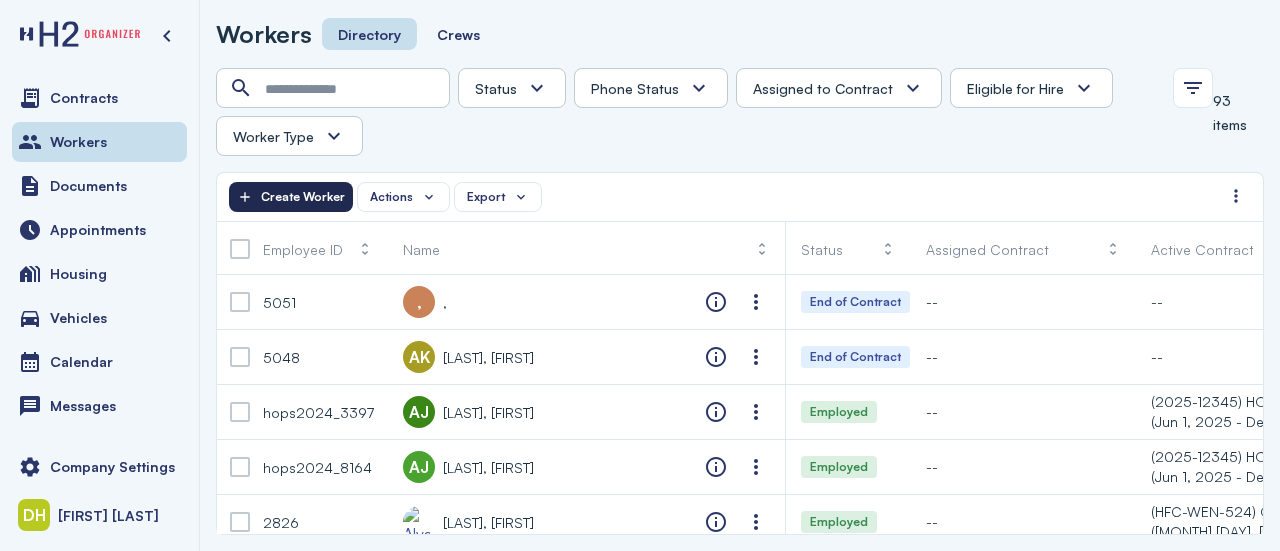 click on "Create Worker" 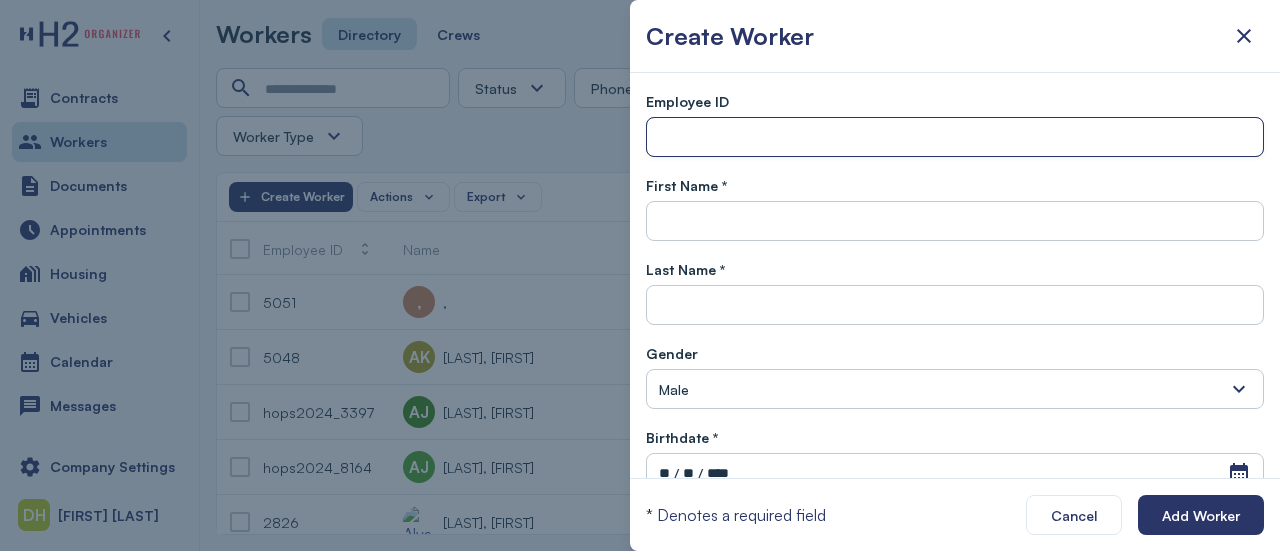 click at bounding box center (955, 138) 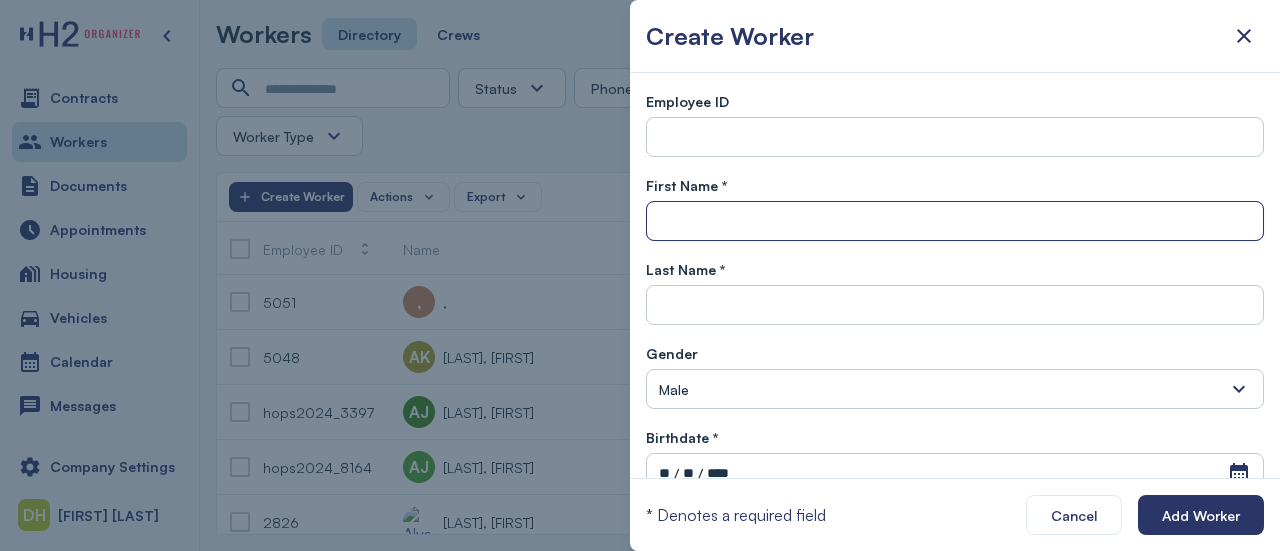 click at bounding box center (955, 222) 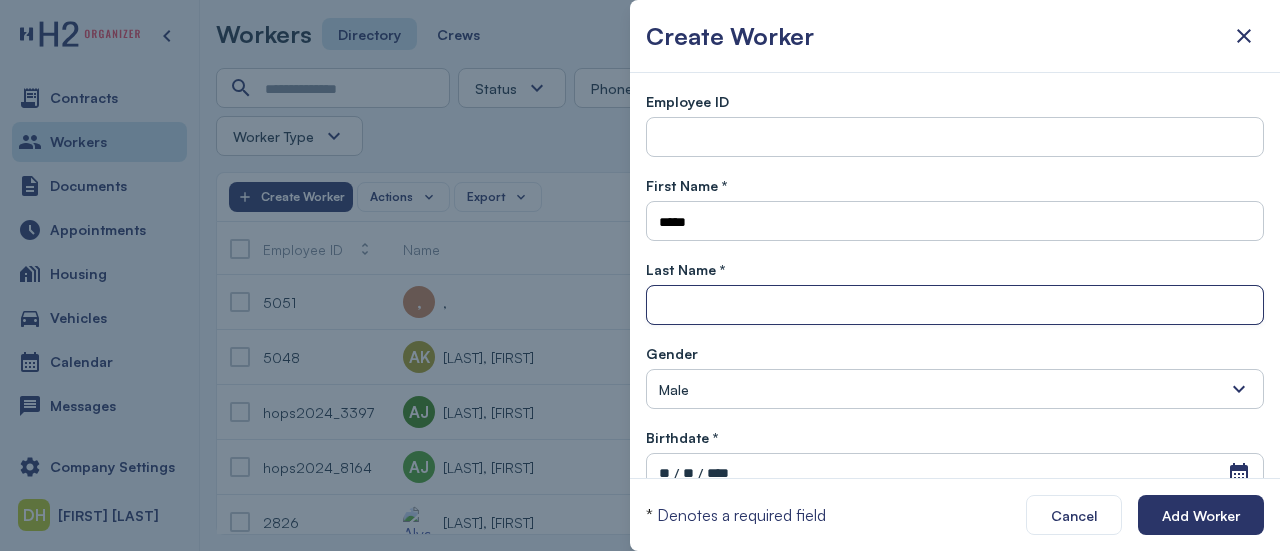 type on "*******" 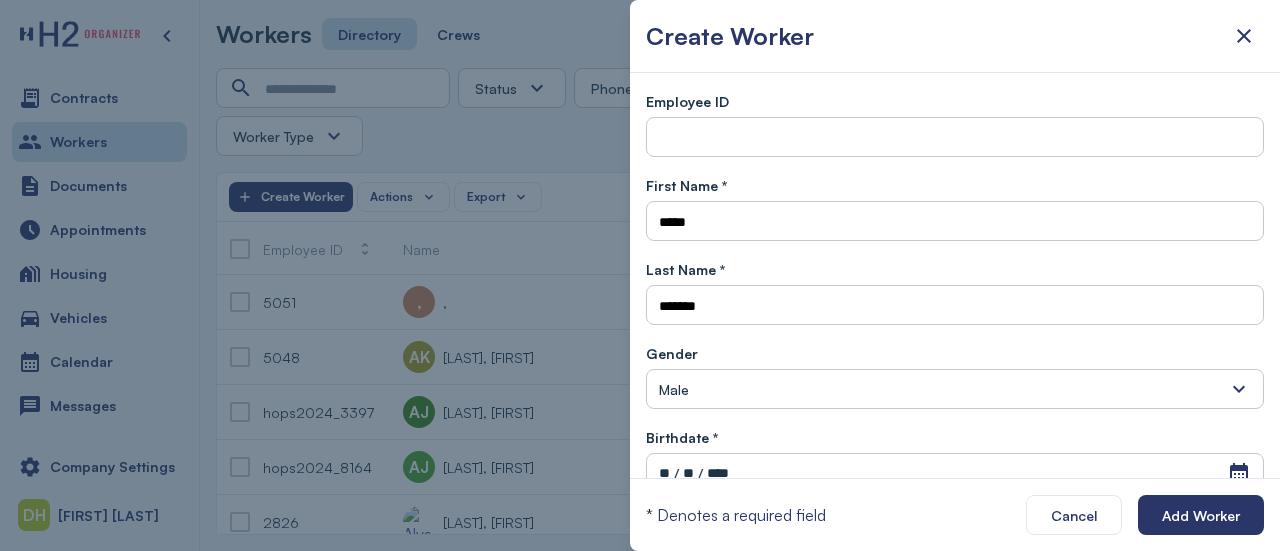 type on "**********" 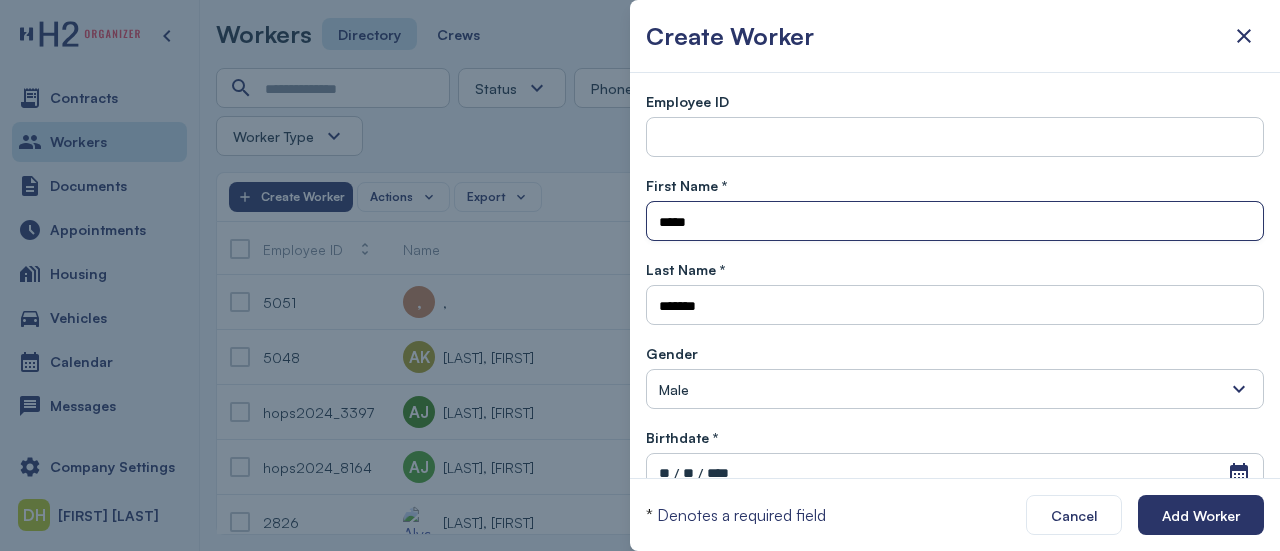 scroll, scrollTop: 300, scrollLeft: 0, axis: vertical 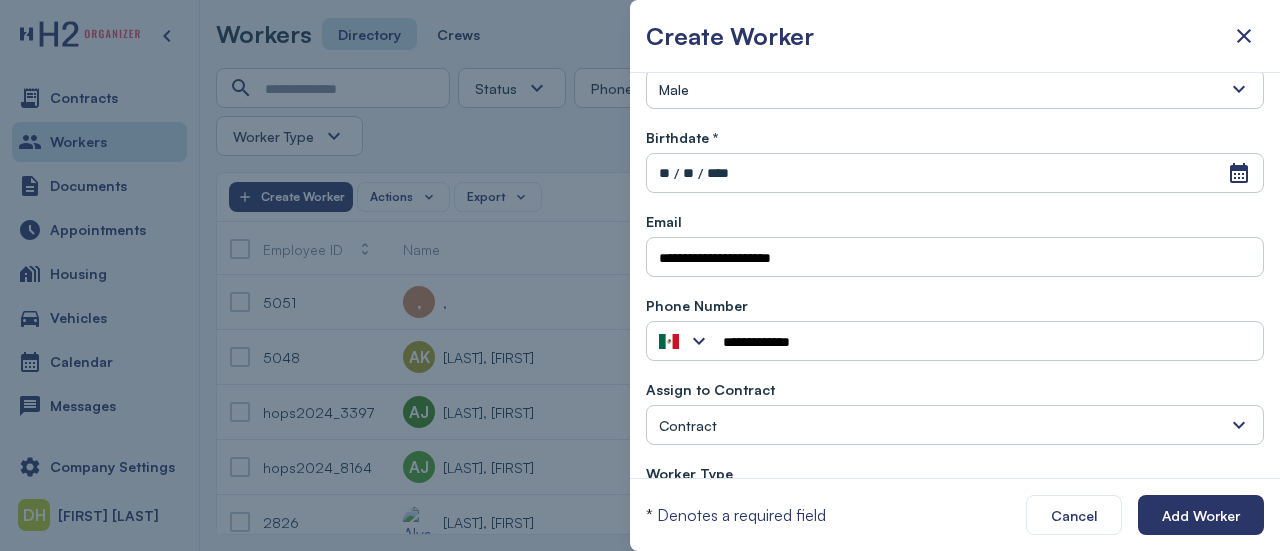 click on "****" at bounding box center (718, 173) 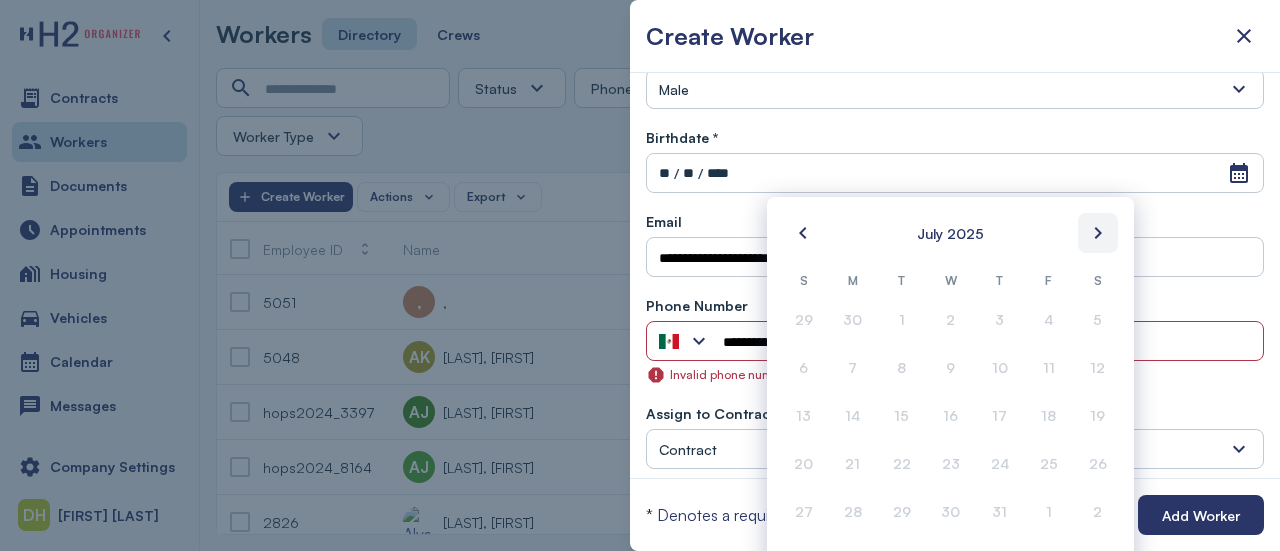 click at bounding box center [1098, 233] 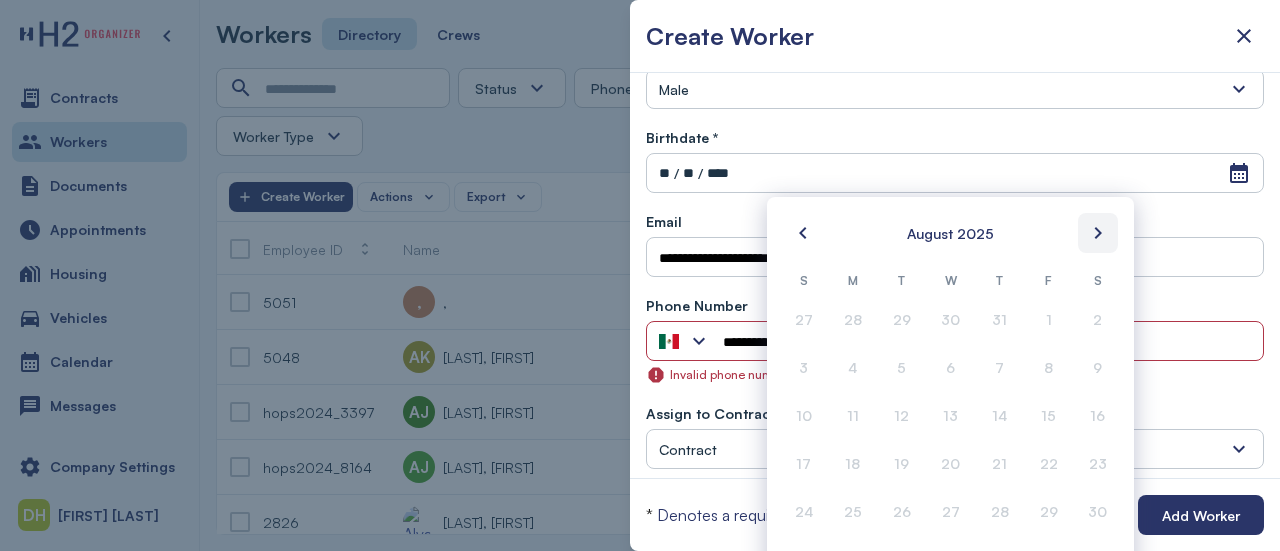 click at bounding box center [1098, 233] 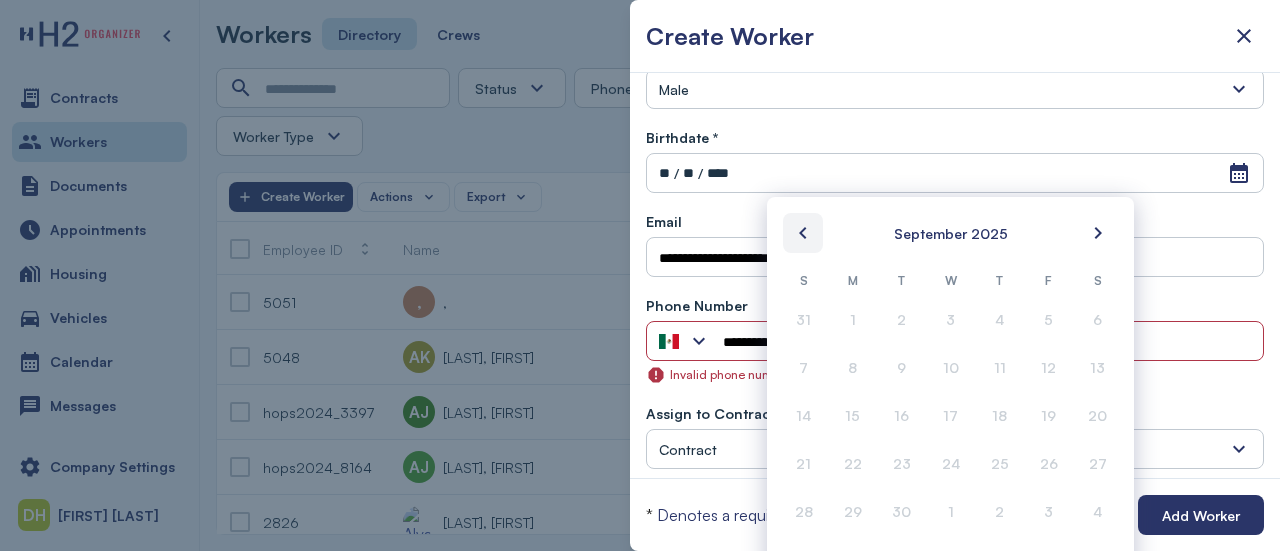 click at bounding box center (803, 233) 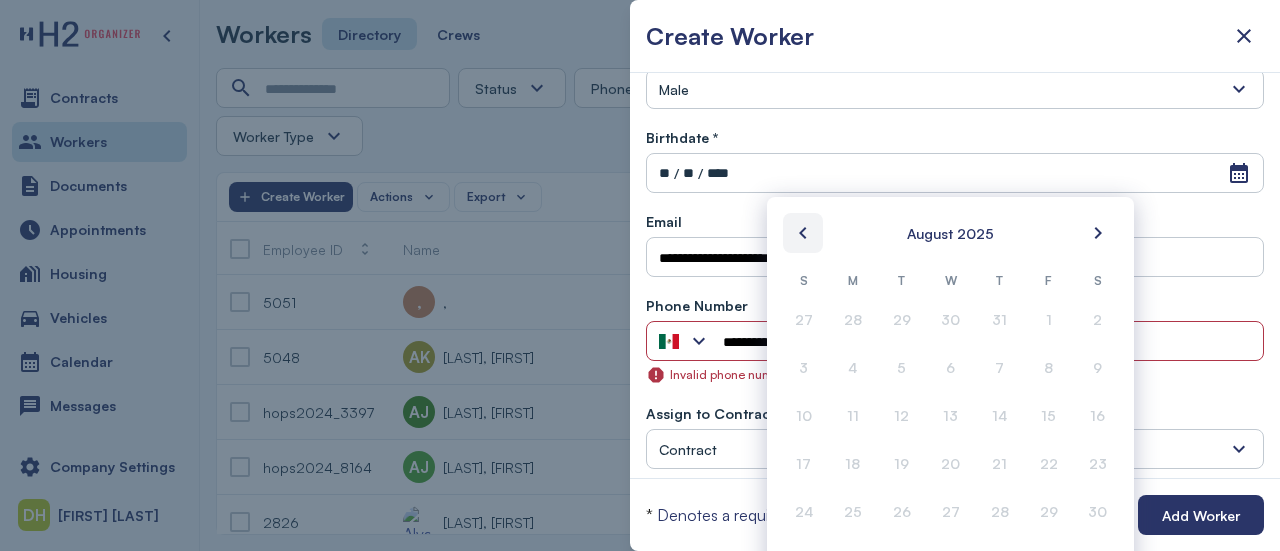 click at bounding box center (803, 233) 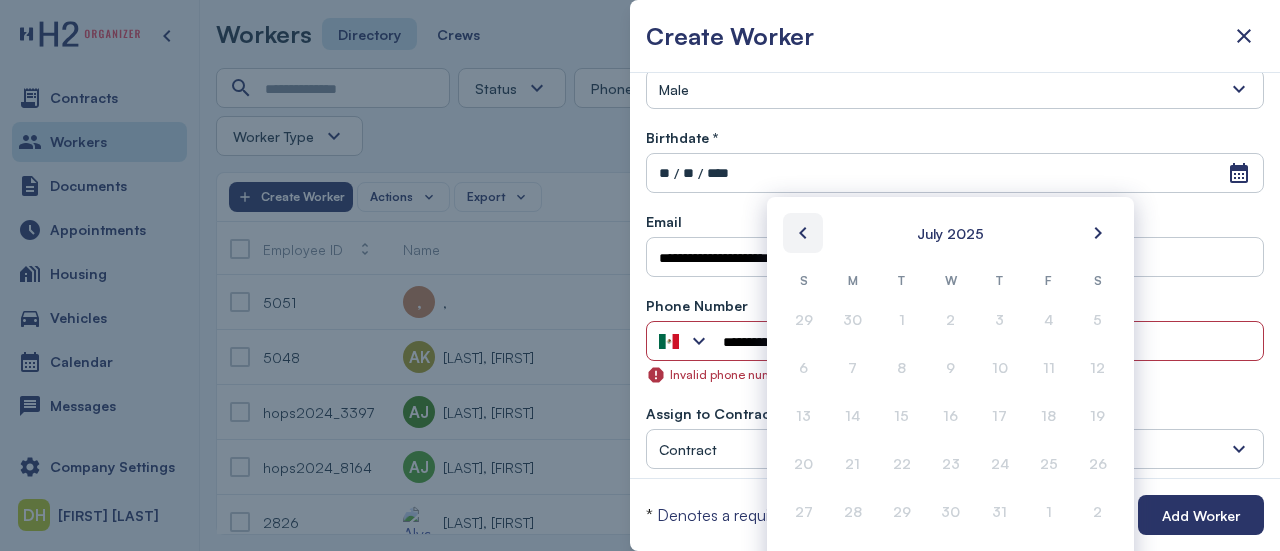 click at bounding box center [803, 233] 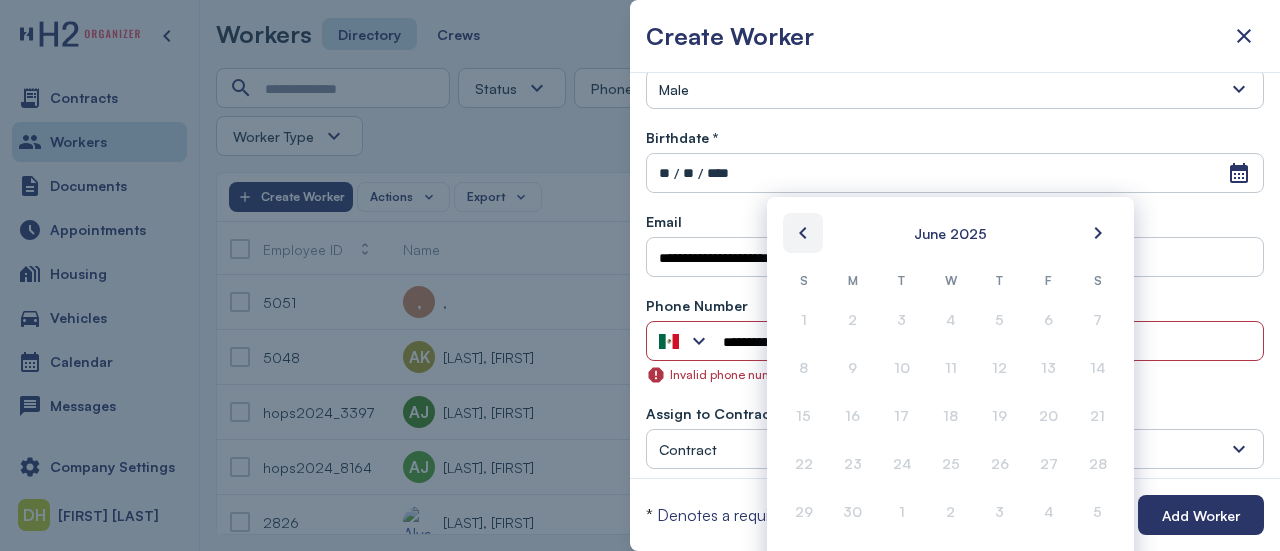 click at bounding box center [803, 233] 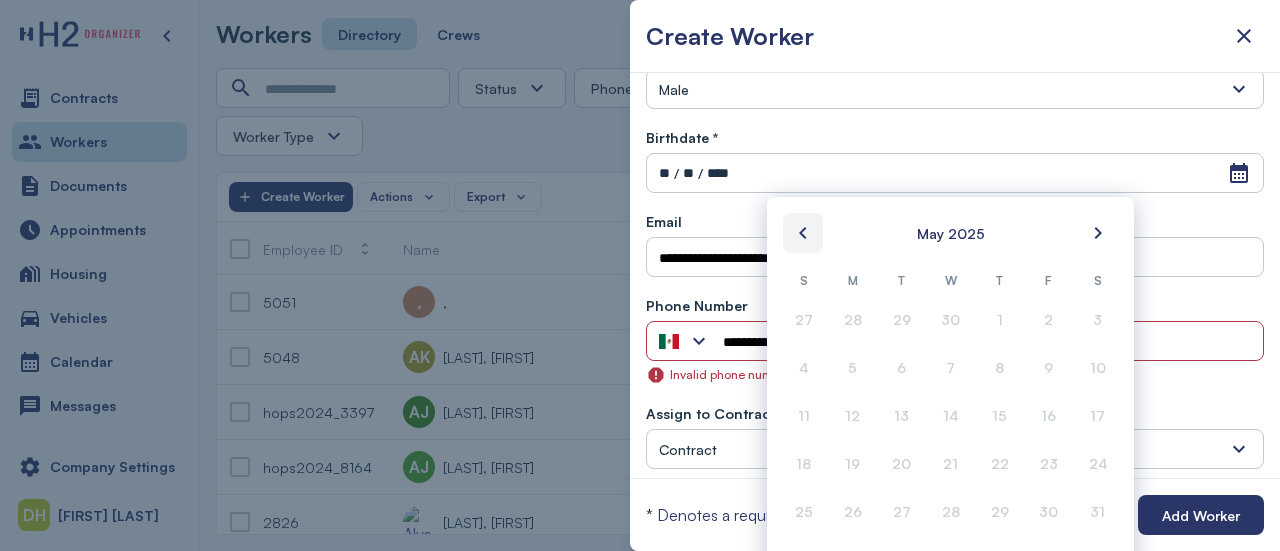 click at bounding box center [803, 233] 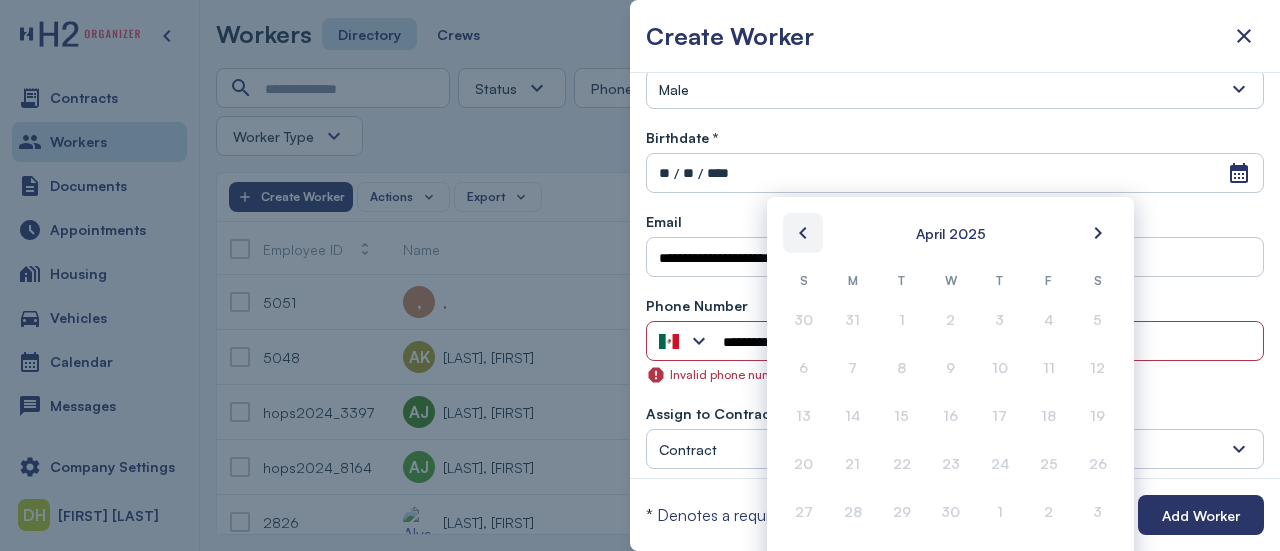 click at bounding box center (803, 233) 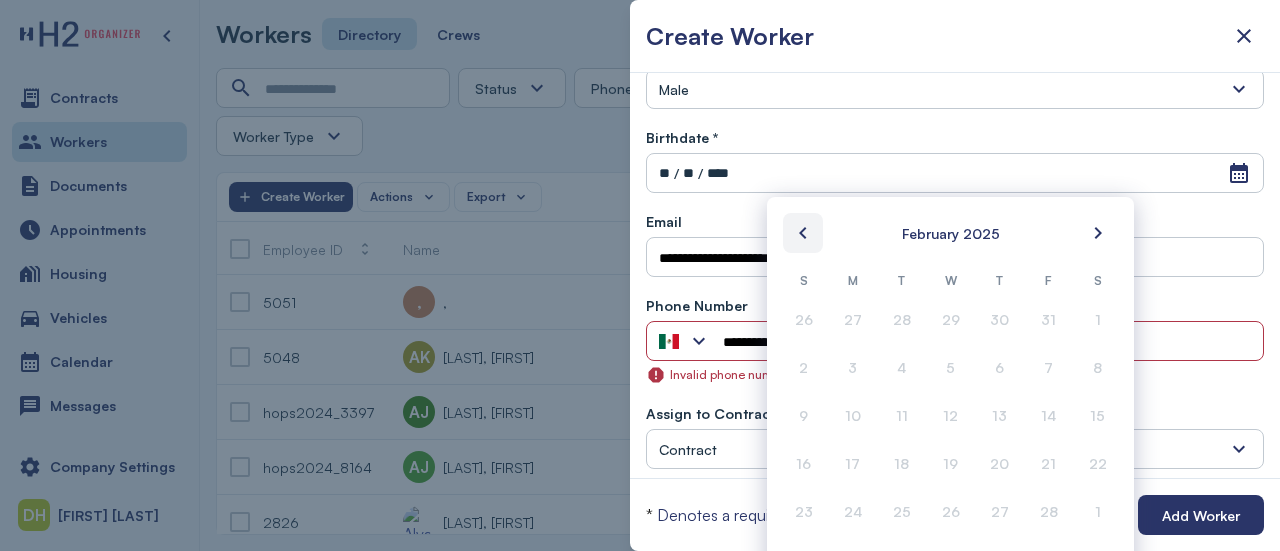 click at bounding box center [803, 233] 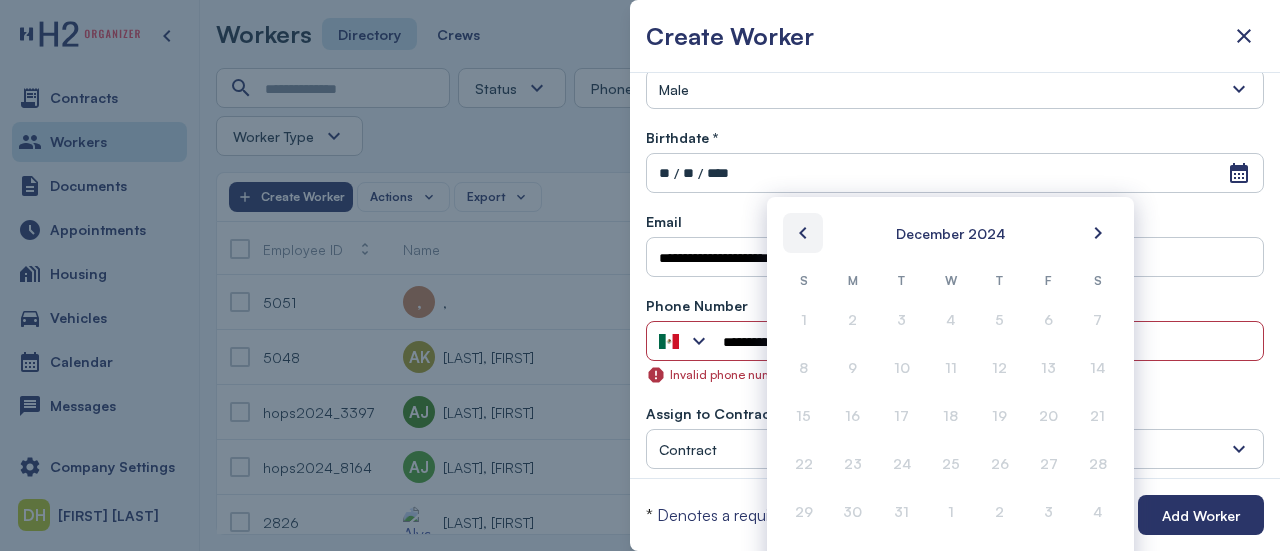 click at bounding box center [803, 233] 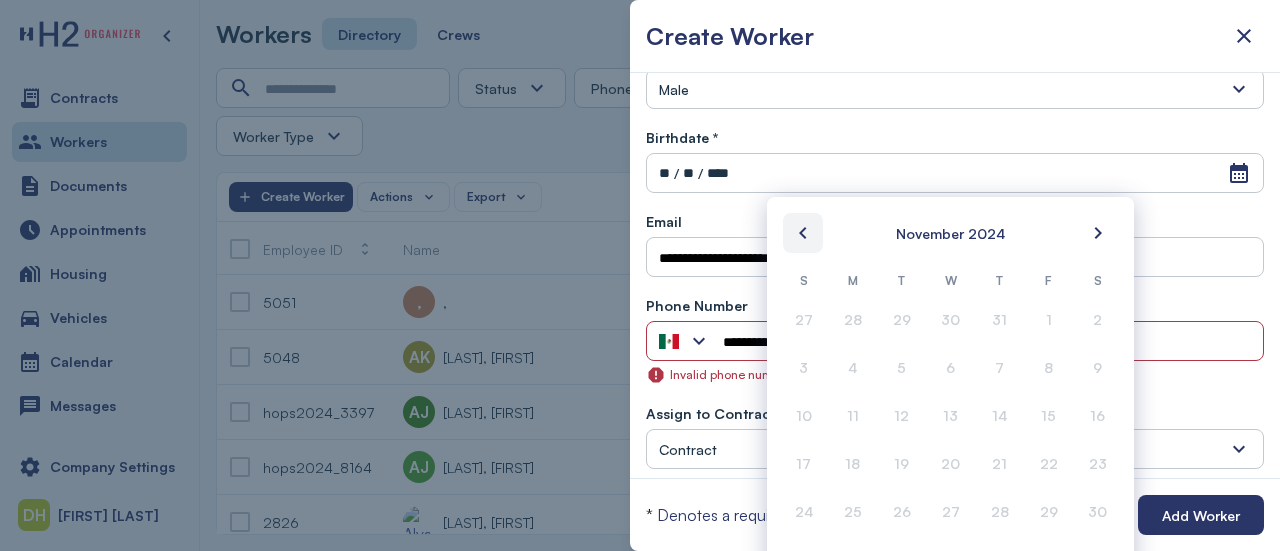 click at bounding box center (803, 233) 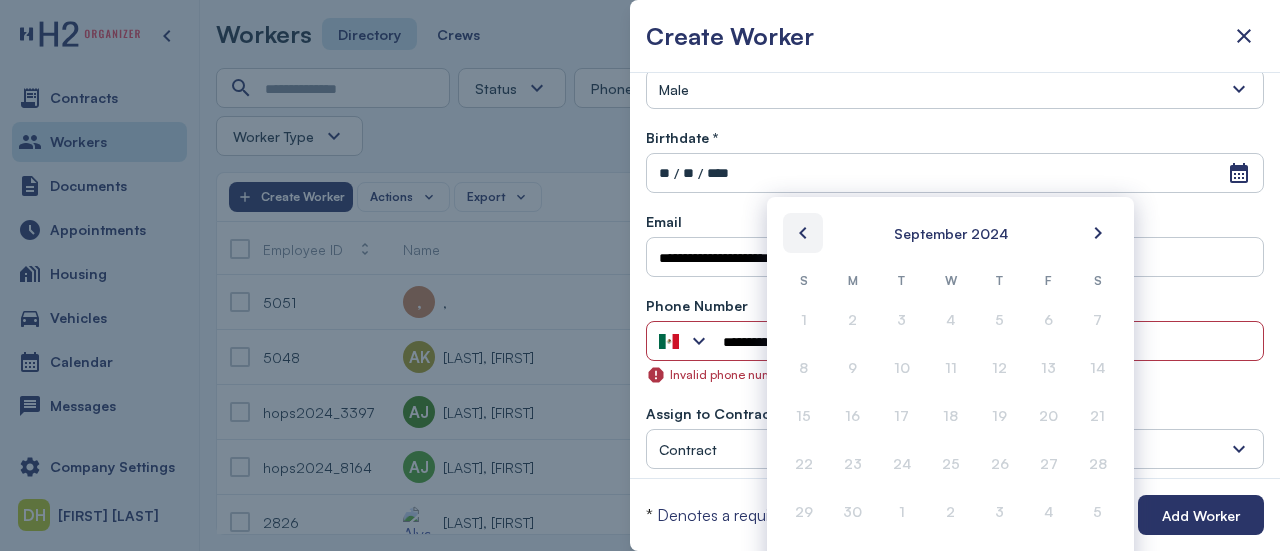 click at bounding box center (803, 233) 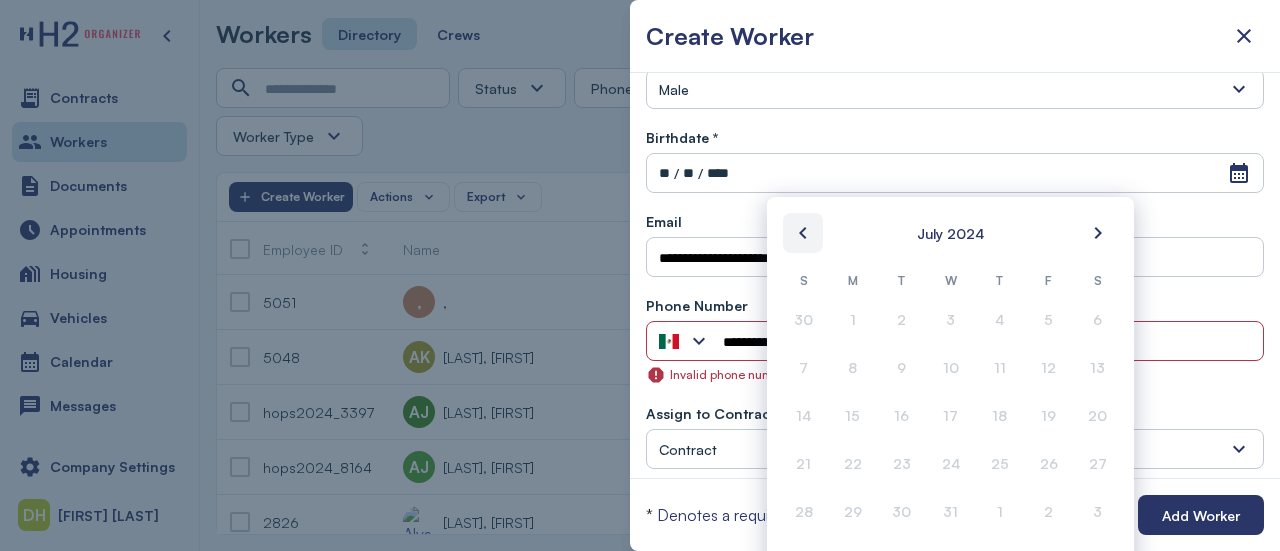 click at bounding box center [803, 233] 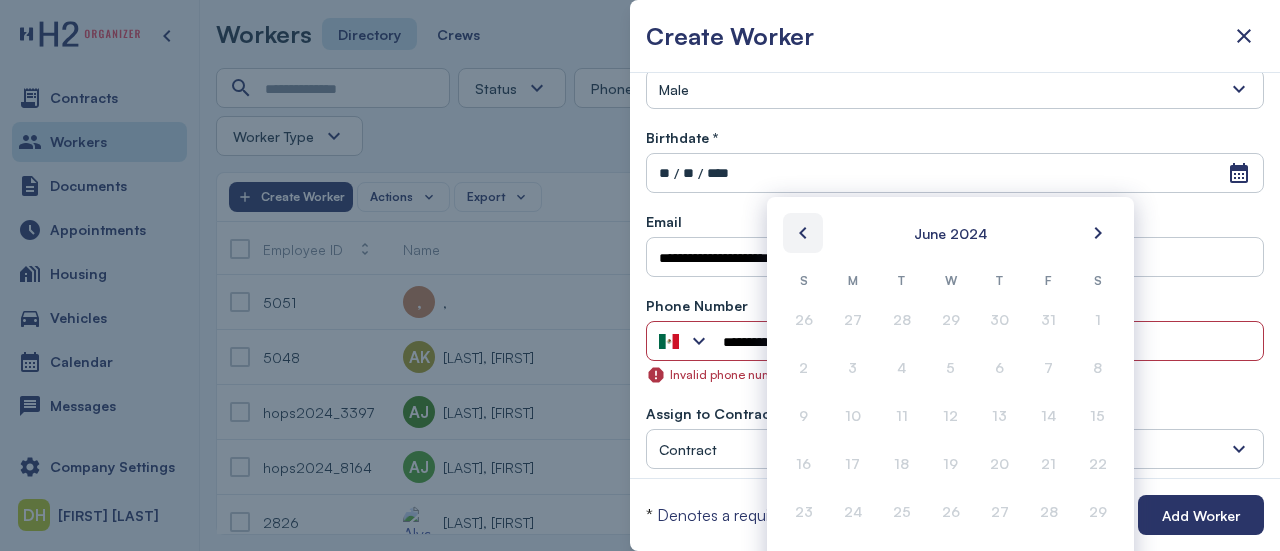 click at bounding box center [803, 233] 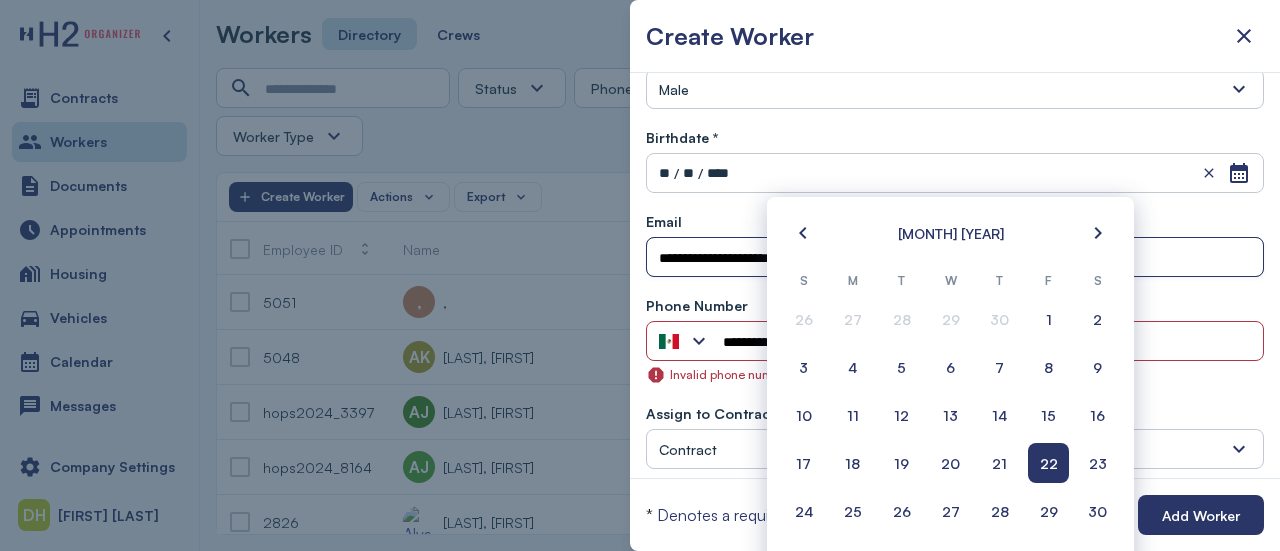 click on "**********" at bounding box center [955, 258] 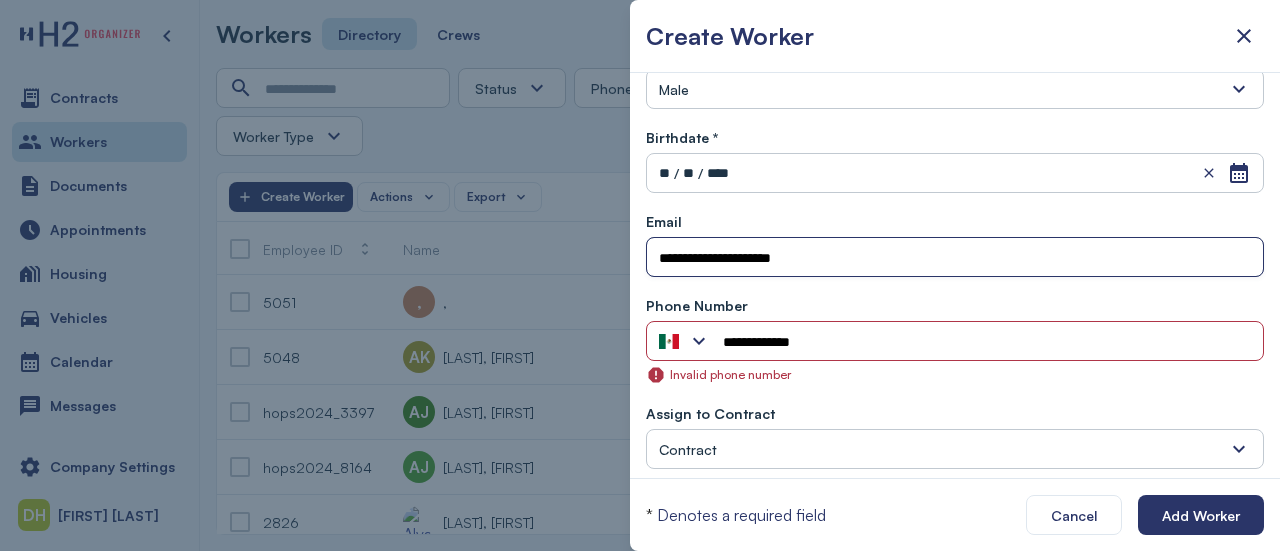 click on "**********" at bounding box center [955, 258] 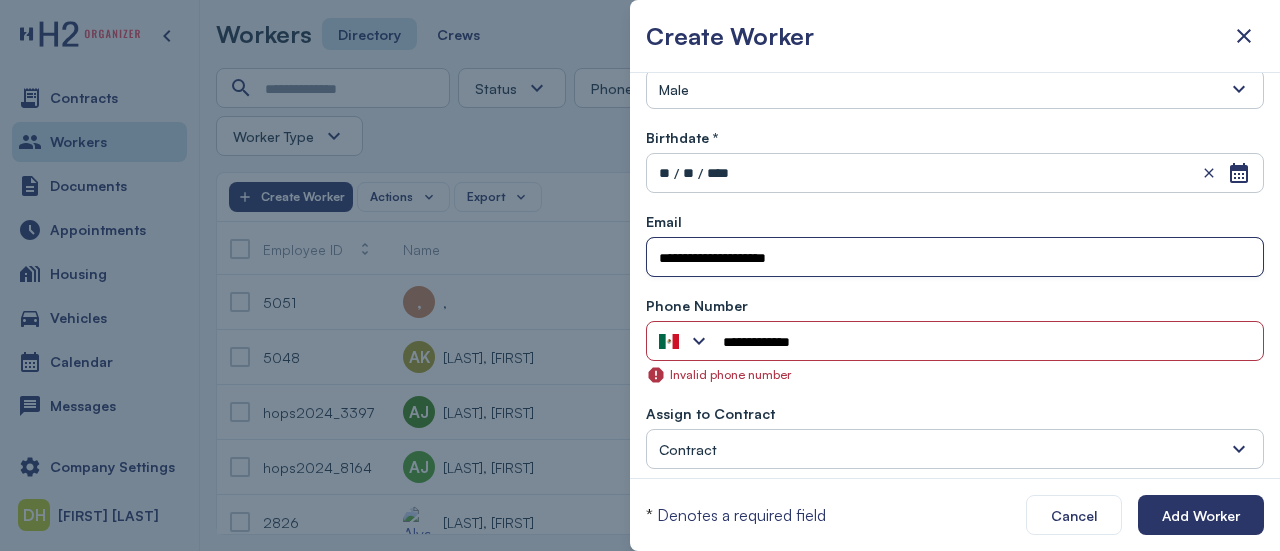 type on "**********" 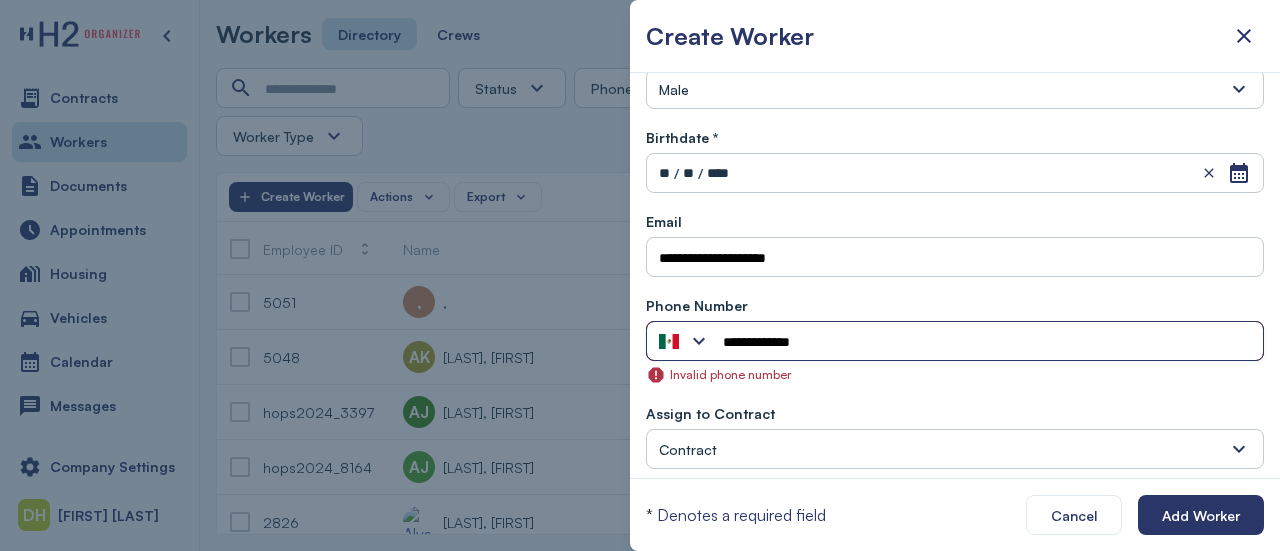click on "**********" at bounding box center [987, 342] 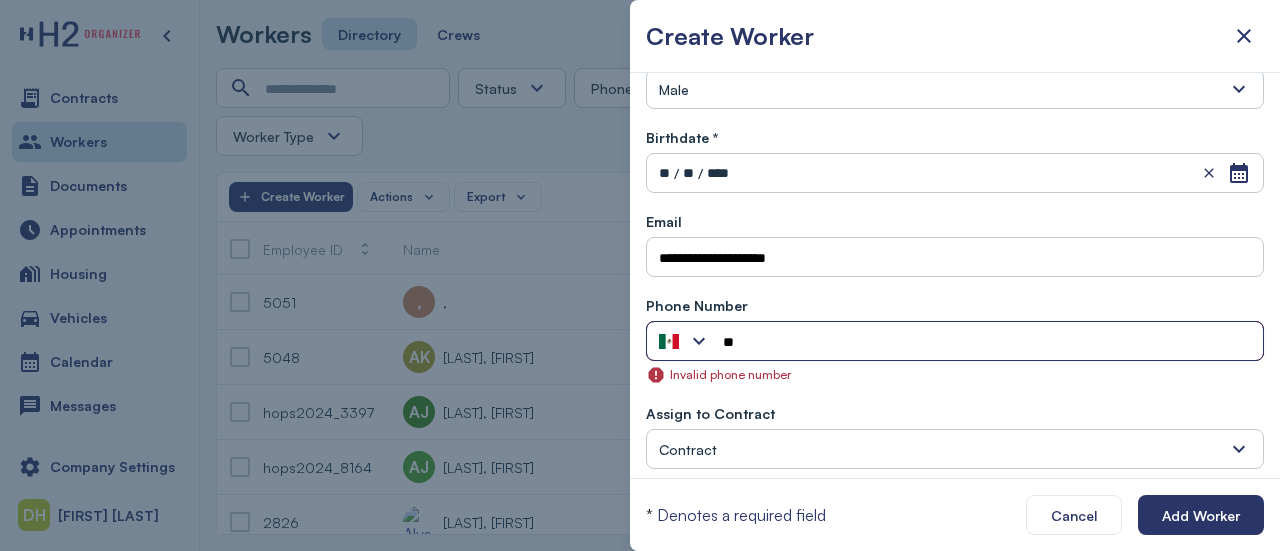 type on "*" 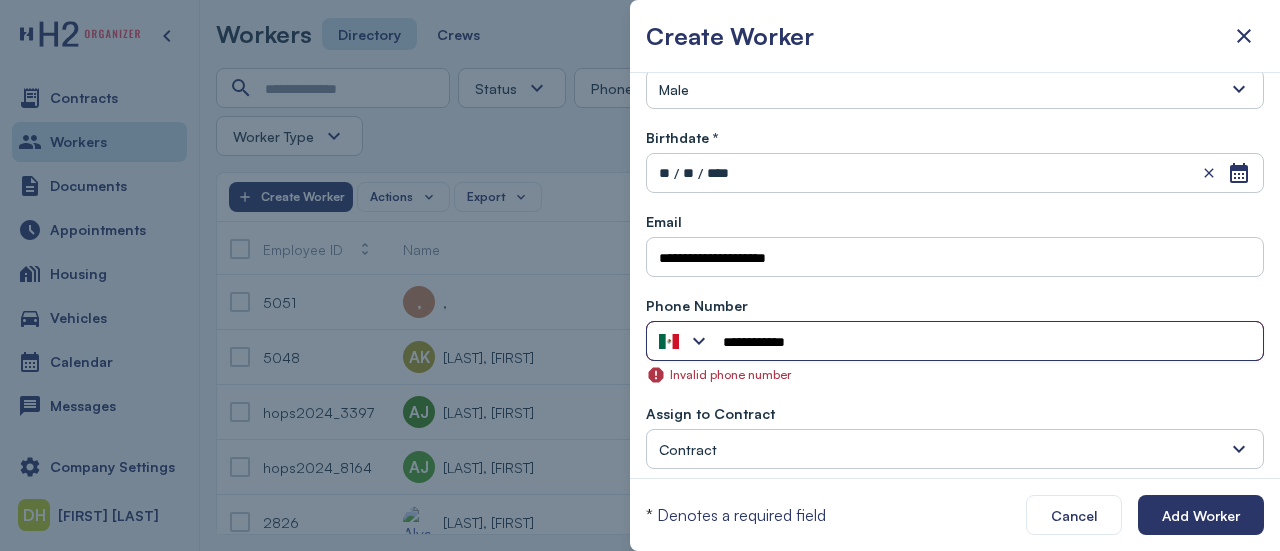 type on "**********" 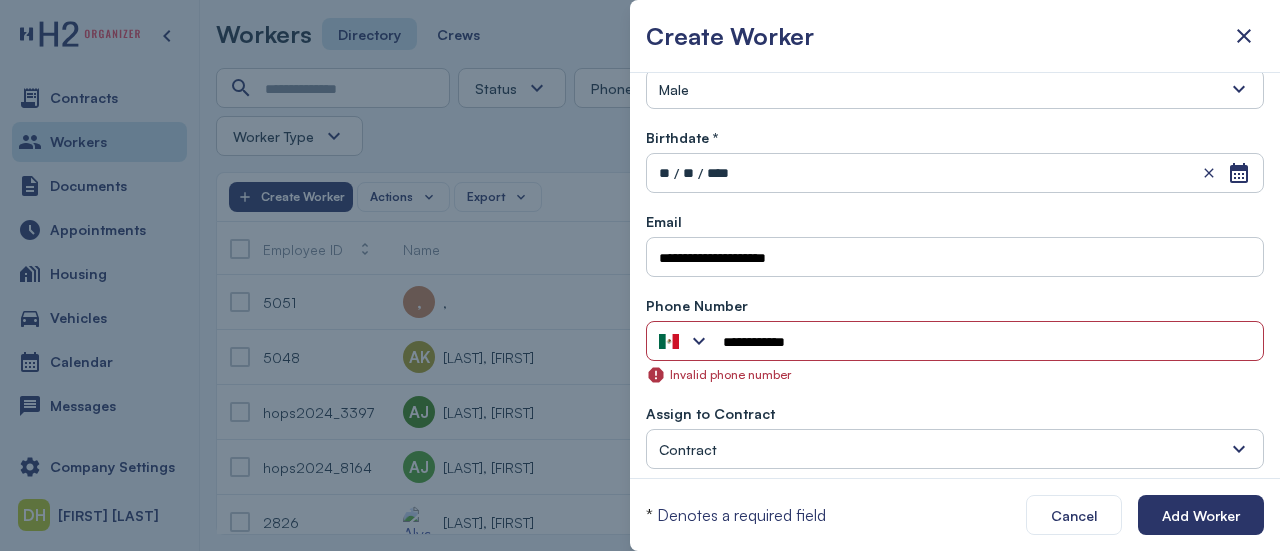 click on "Contract" at bounding box center [955, 449] 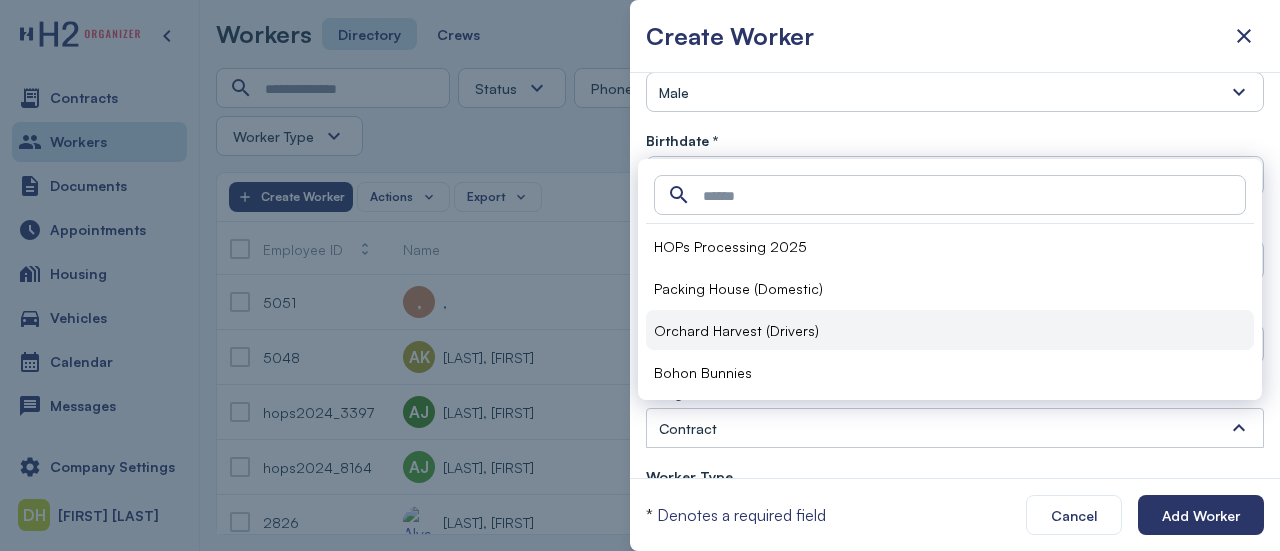 scroll, scrollTop: 266, scrollLeft: 0, axis: vertical 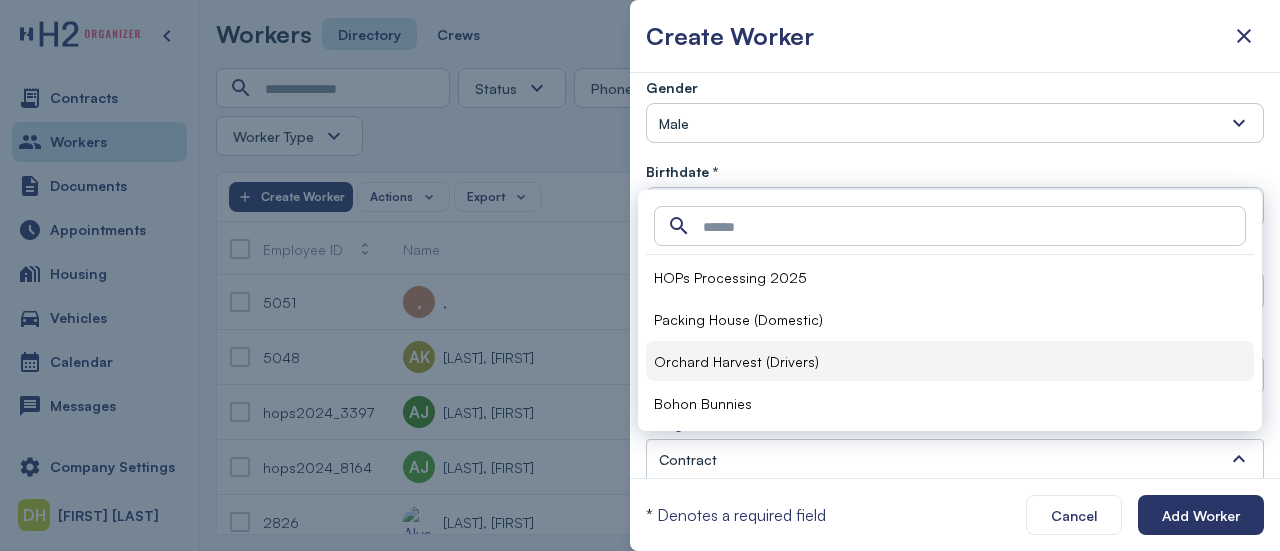 click on "Orchard Harvest (Drivers)" at bounding box center (950, 361) 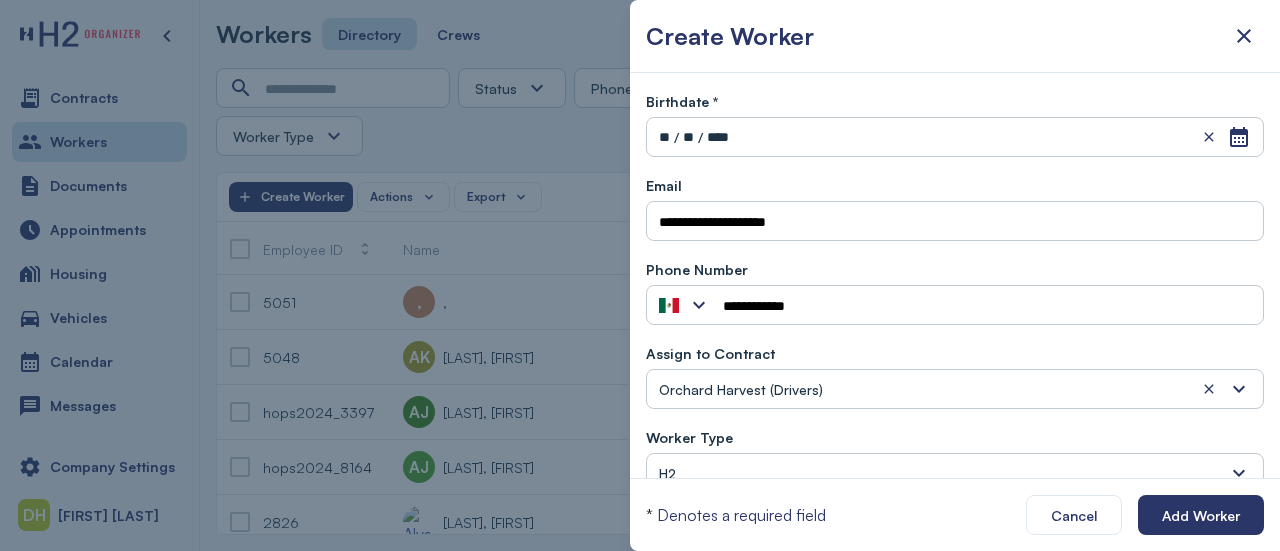 scroll, scrollTop: 366, scrollLeft: 0, axis: vertical 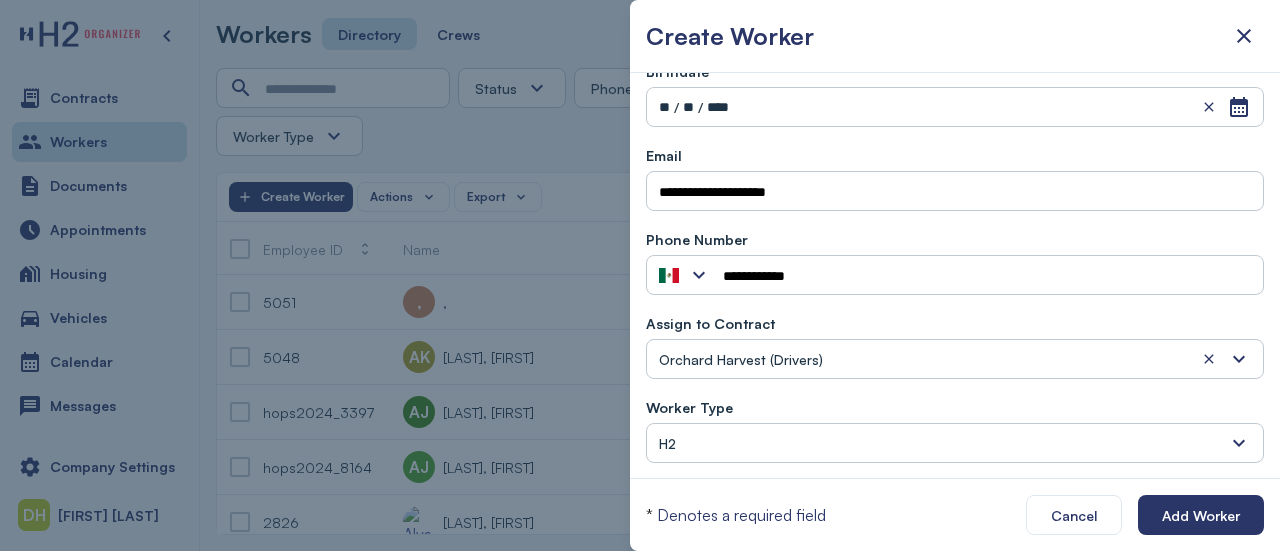 click on "H2" at bounding box center (955, 443) 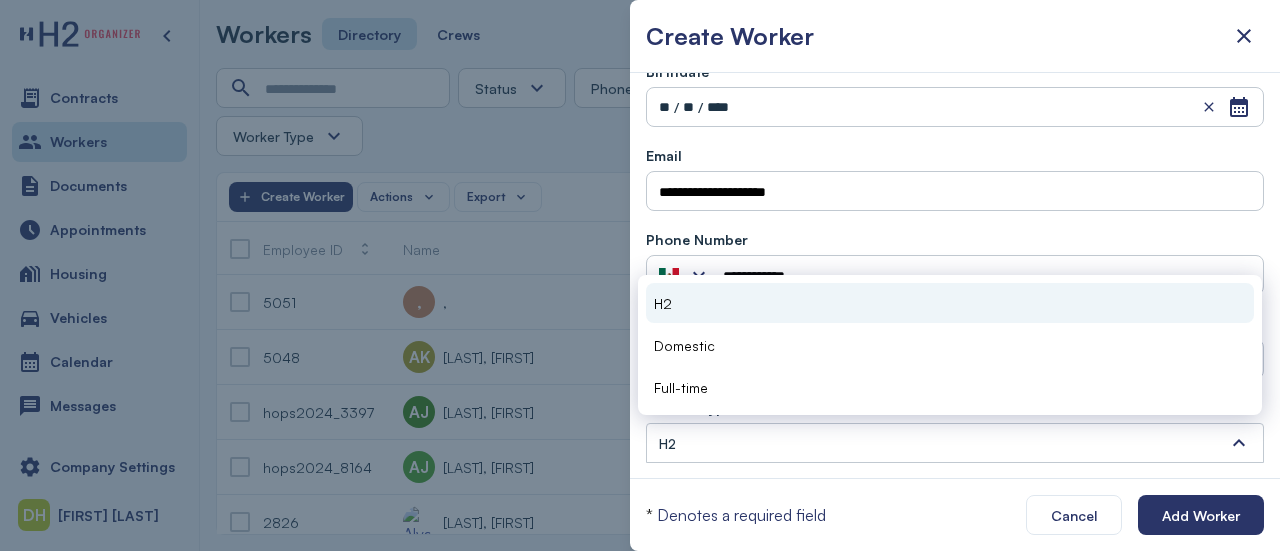 click on "H2" at bounding box center [955, 443] 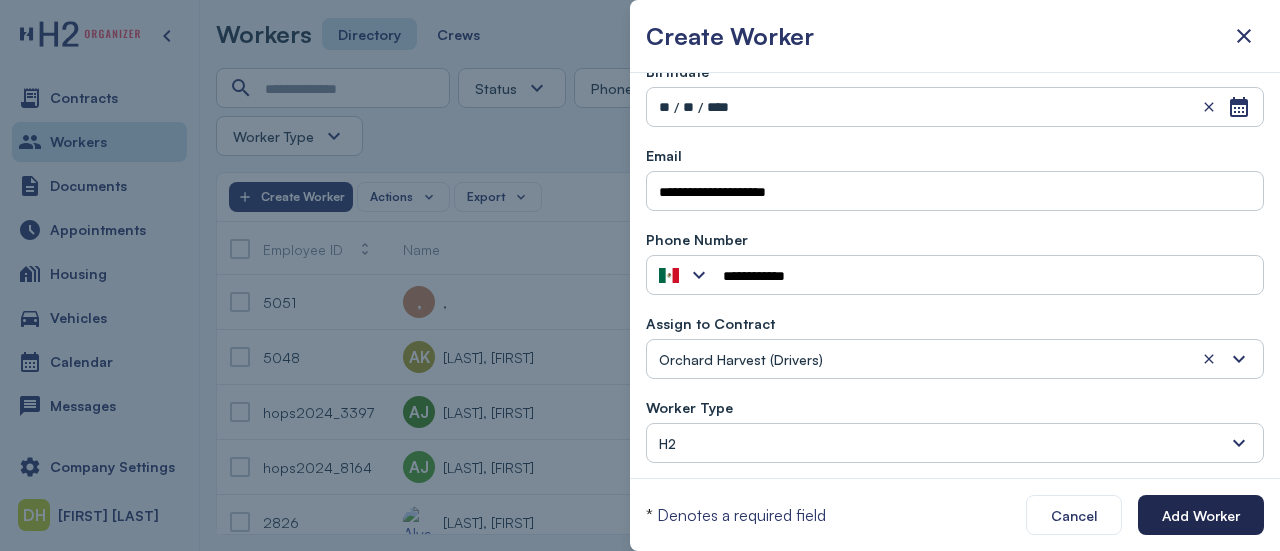 click on "Add Worker" at bounding box center [1201, 515] 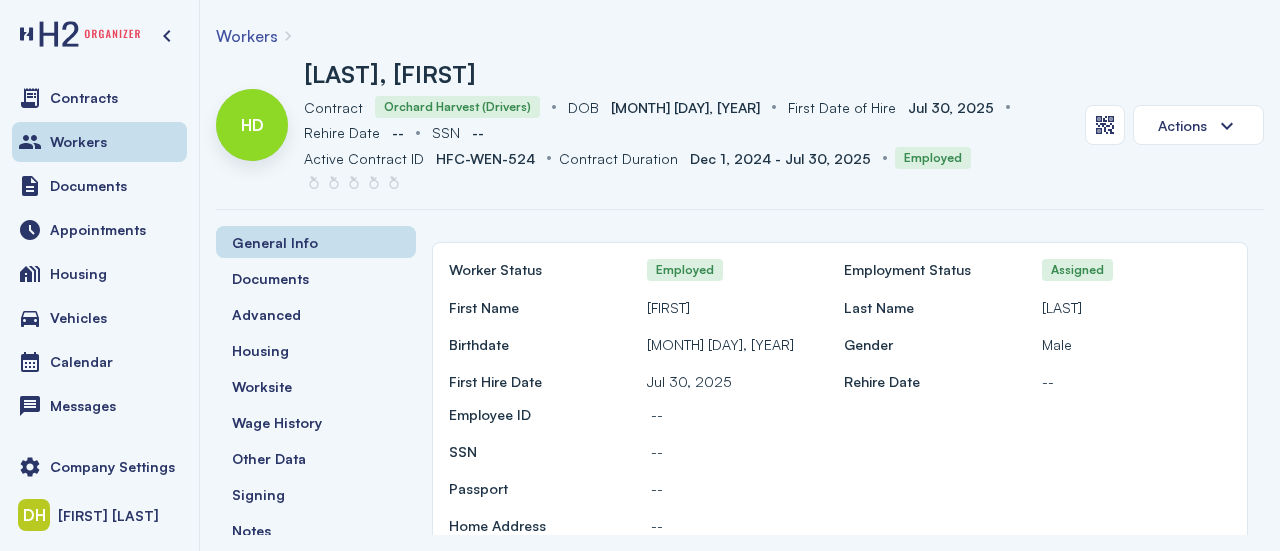 scroll, scrollTop: 0, scrollLeft: 0, axis: both 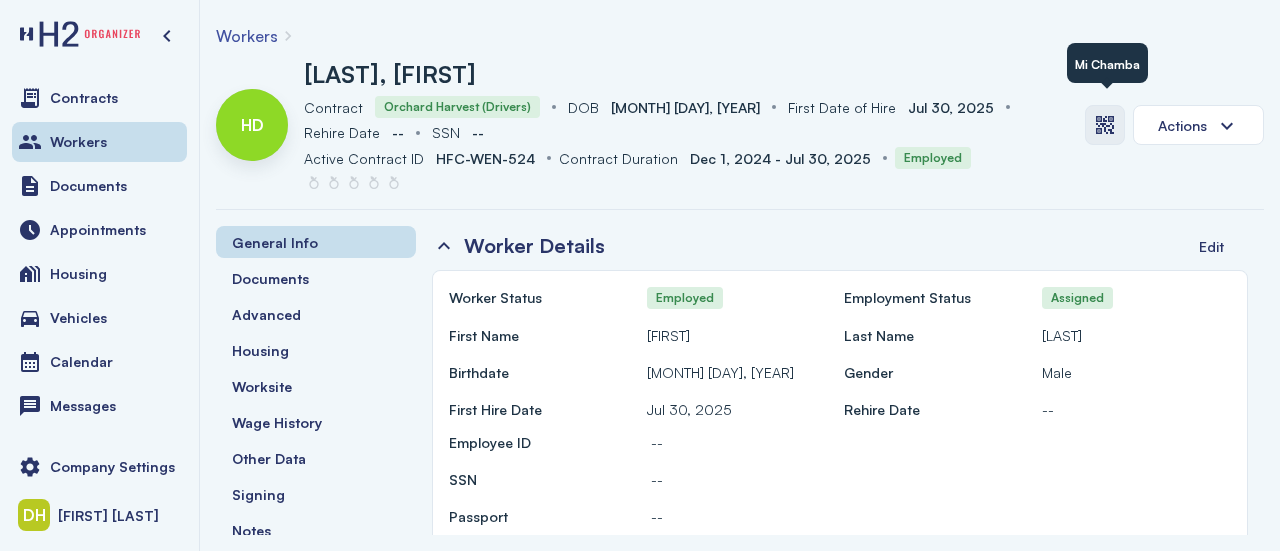 click at bounding box center (1105, 125) 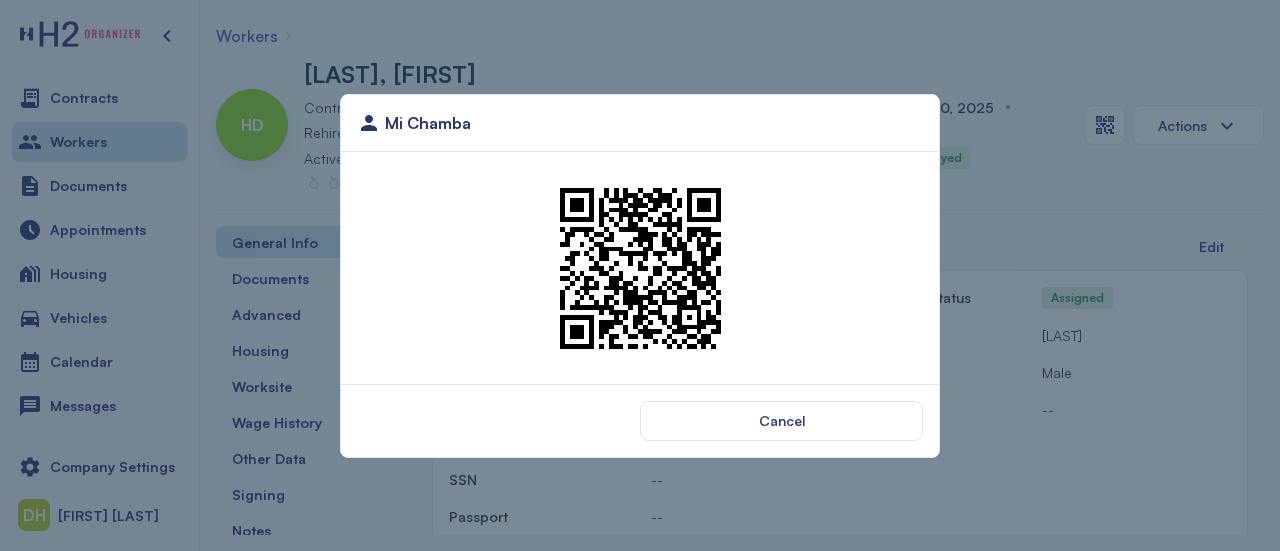 click on "Cancel" at bounding box center [781, 421] 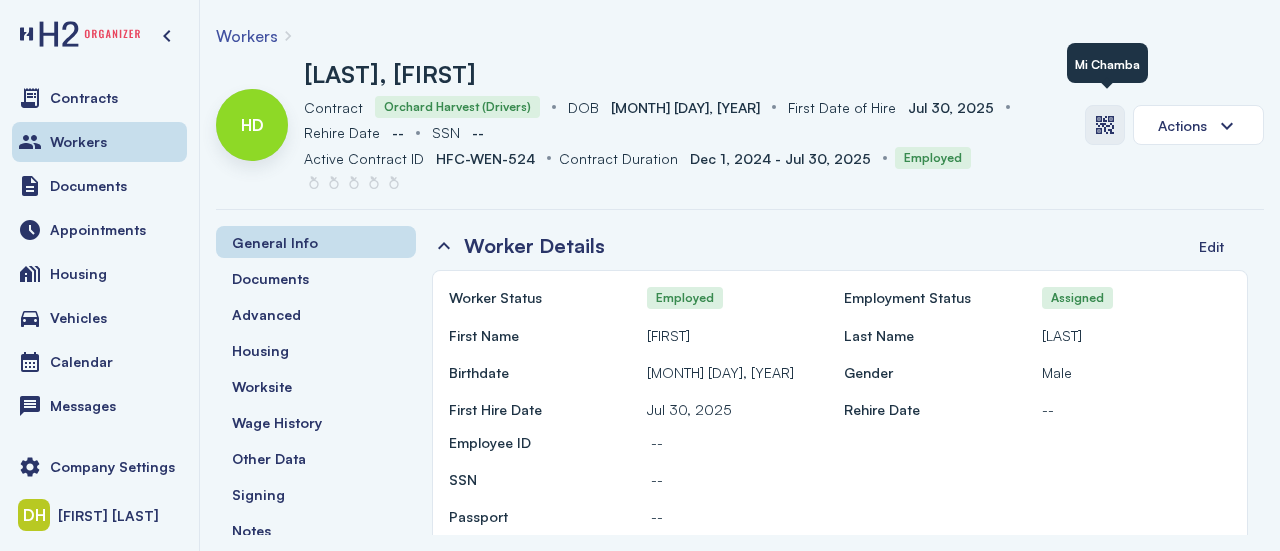 click at bounding box center (1105, 125) 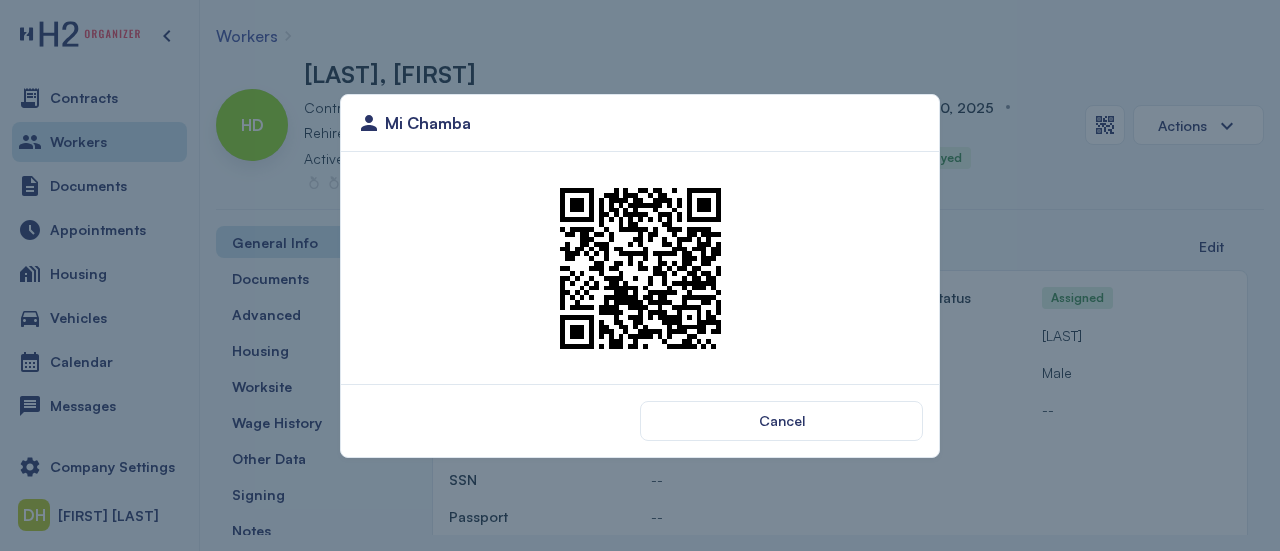 click on "Cancel" at bounding box center (781, 420) 